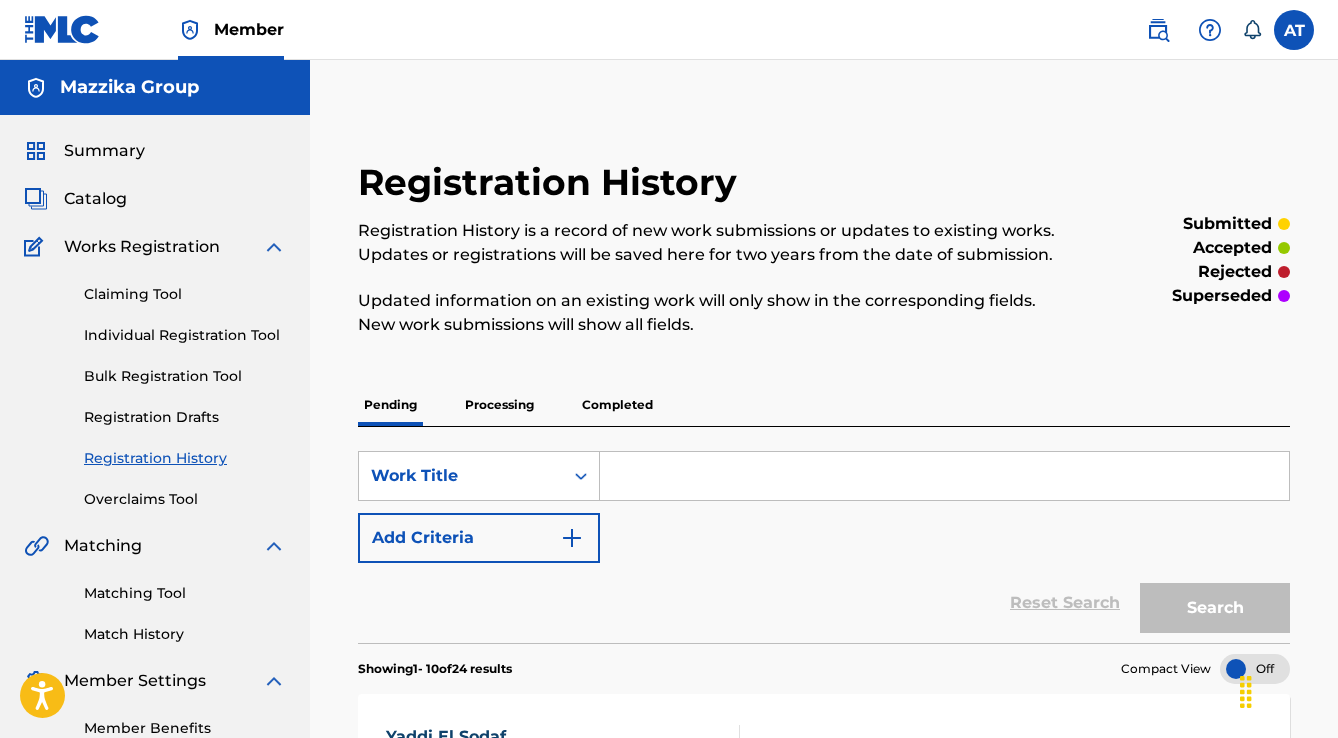 scroll, scrollTop: 400, scrollLeft: 0, axis: vertical 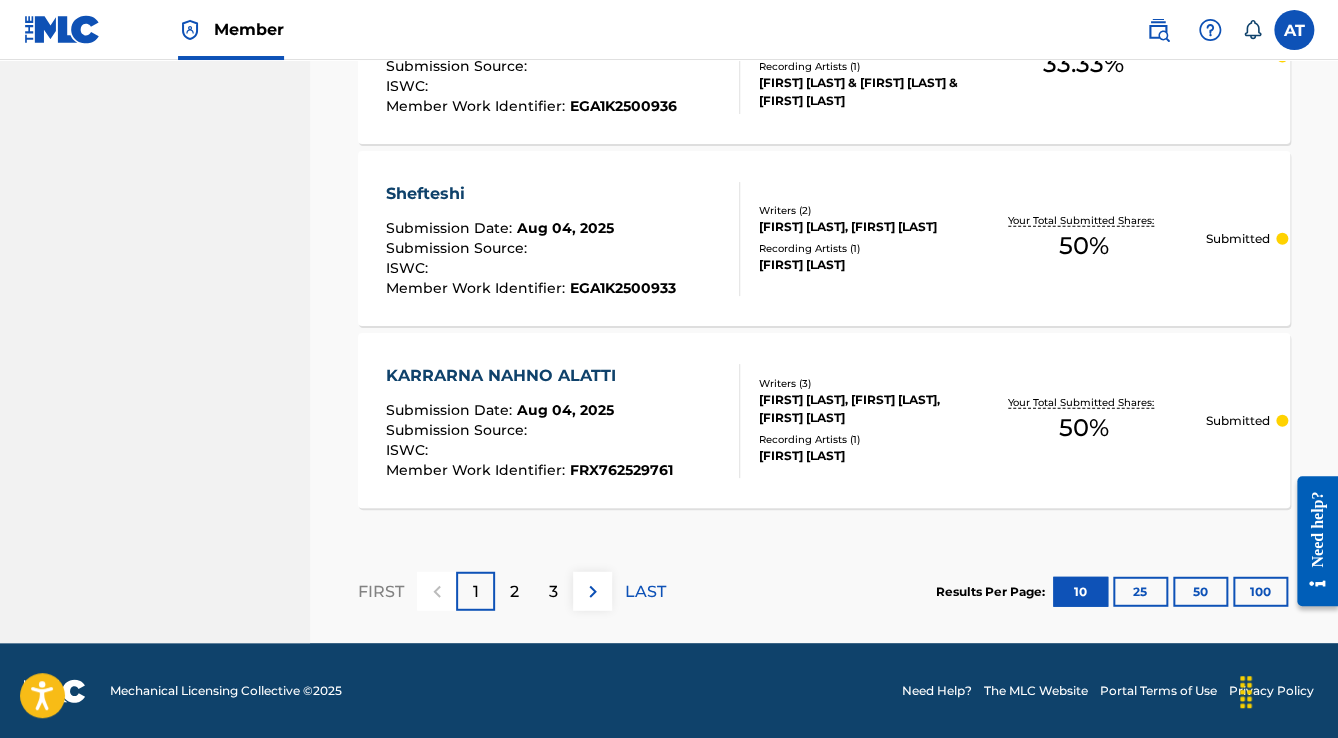 drag, startPoint x: 344, startPoint y: 263, endPoint x: 245, endPoint y: 412, distance: 178.89102 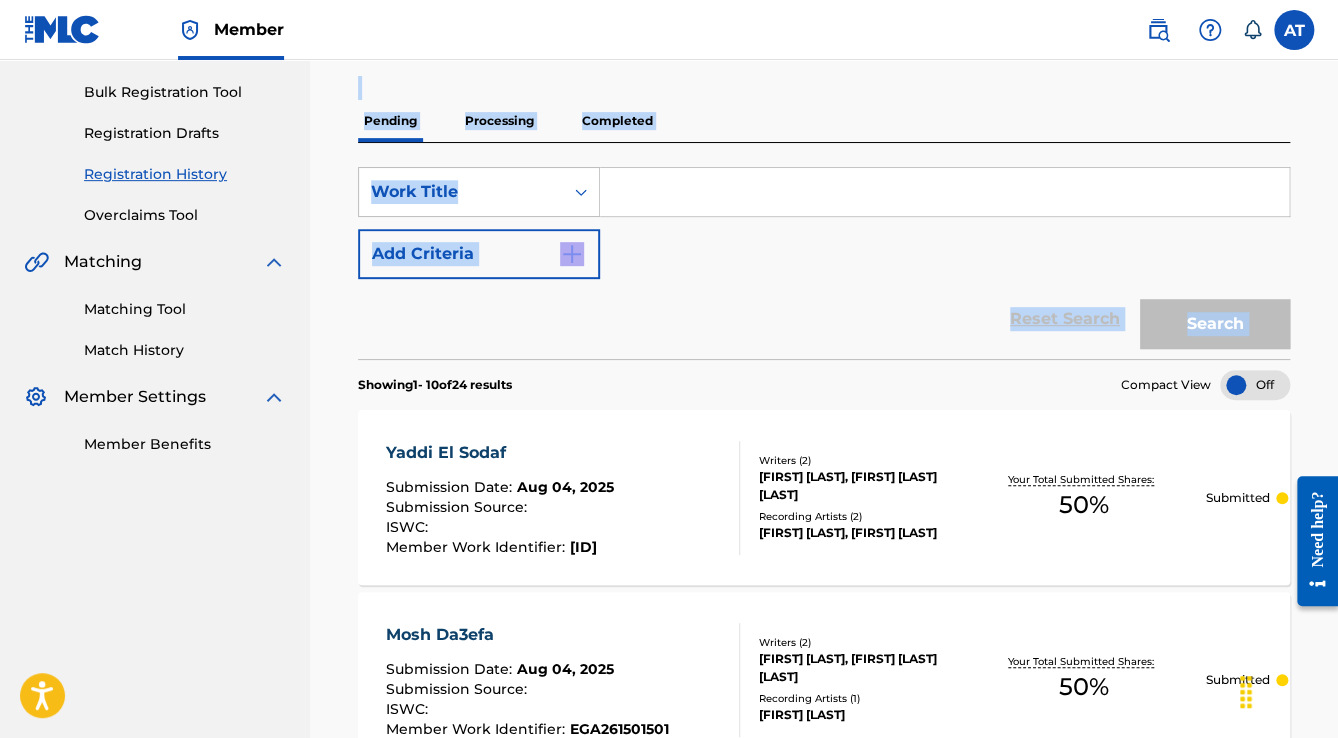 scroll, scrollTop: 79, scrollLeft: 0, axis: vertical 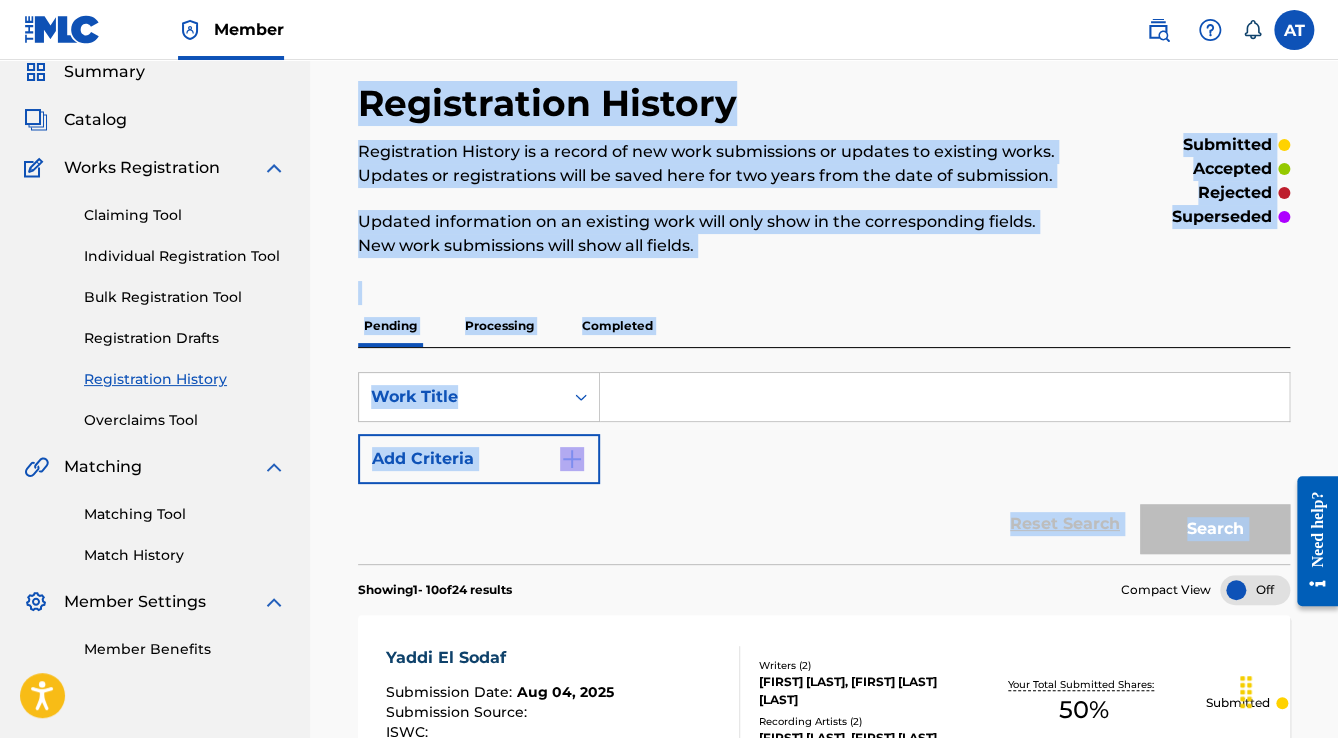 click on "Reset Search Search" at bounding box center (824, 524) 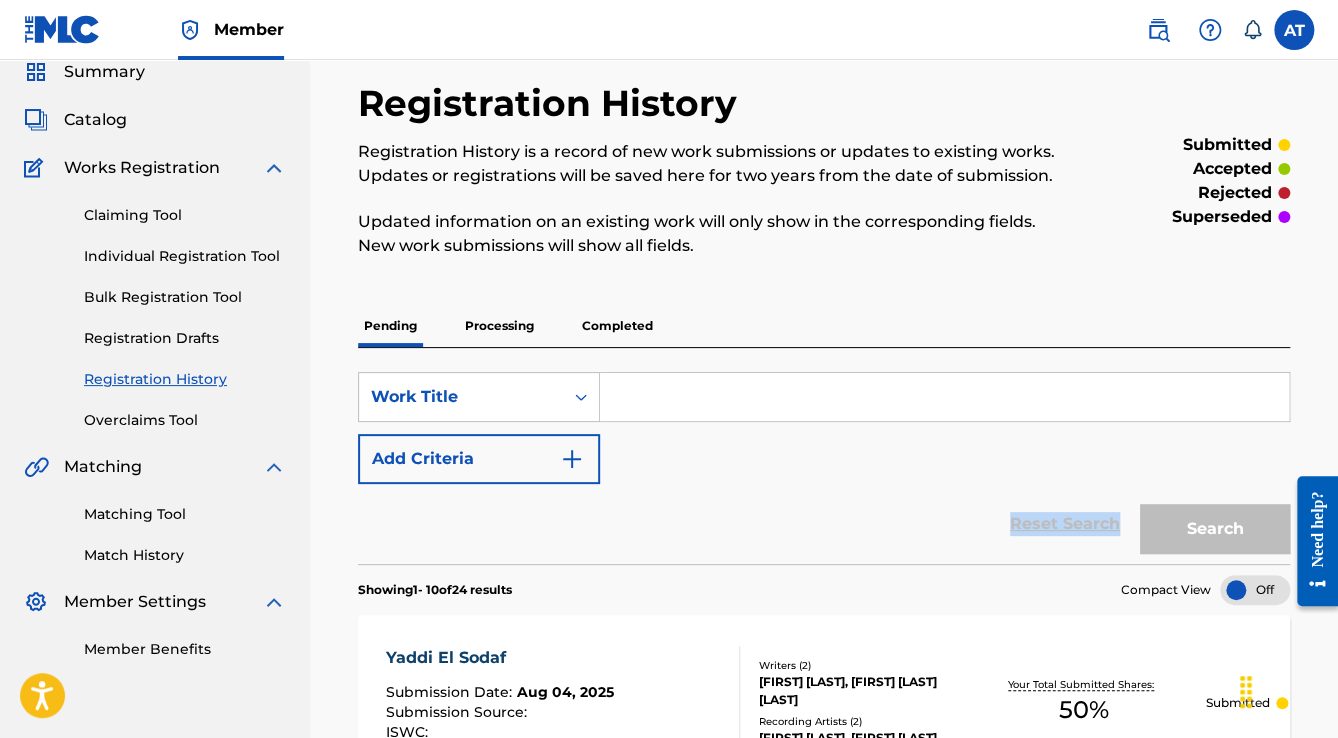 click on "Reset Search Search" at bounding box center [824, 524] 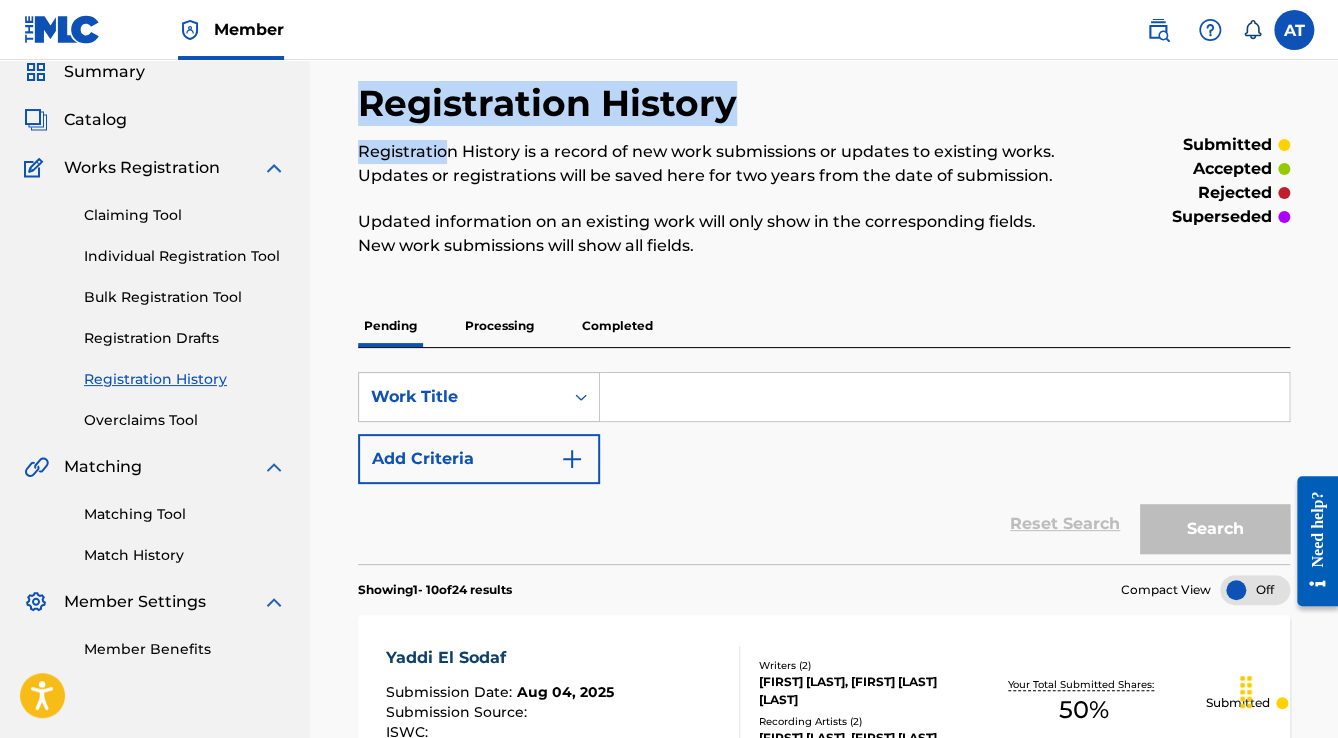 drag, startPoint x: 344, startPoint y: 104, endPoint x: 460, endPoint y: 177, distance: 137.05838 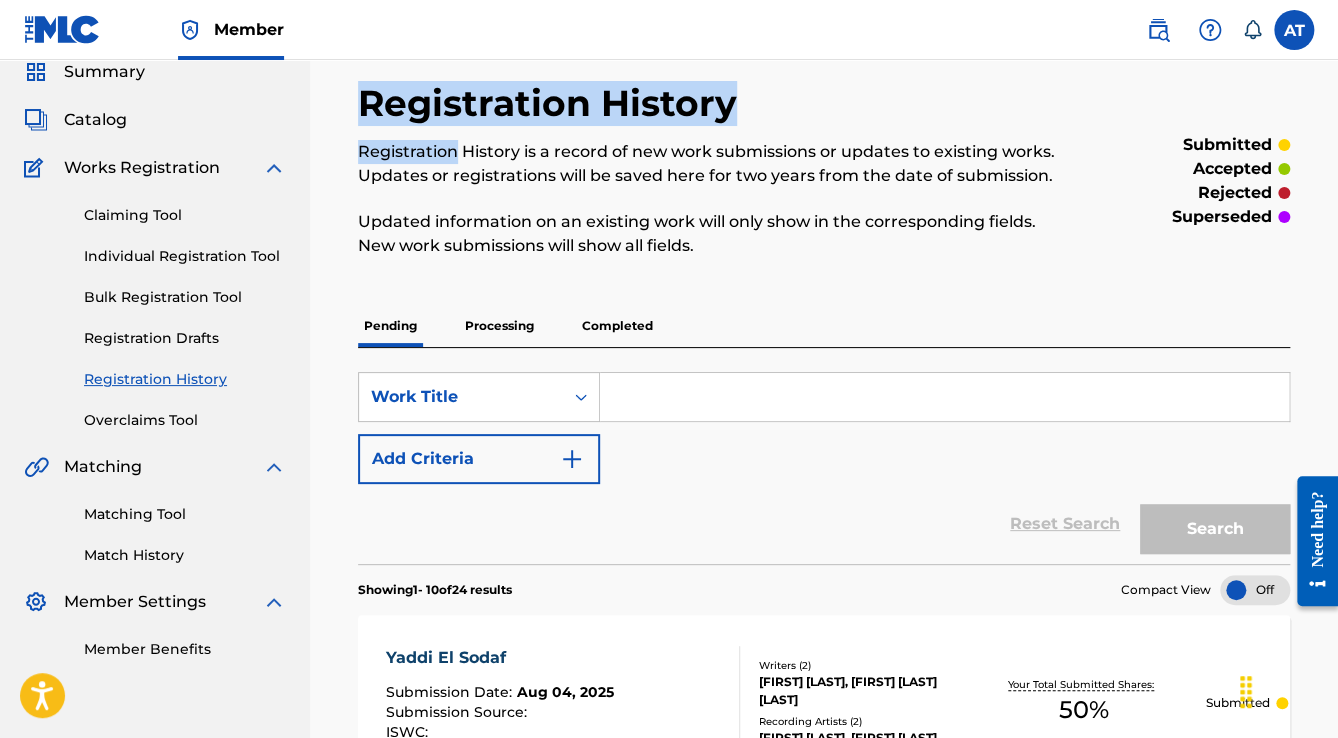 scroll, scrollTop: 0, scrollLeft: 0, axis: both 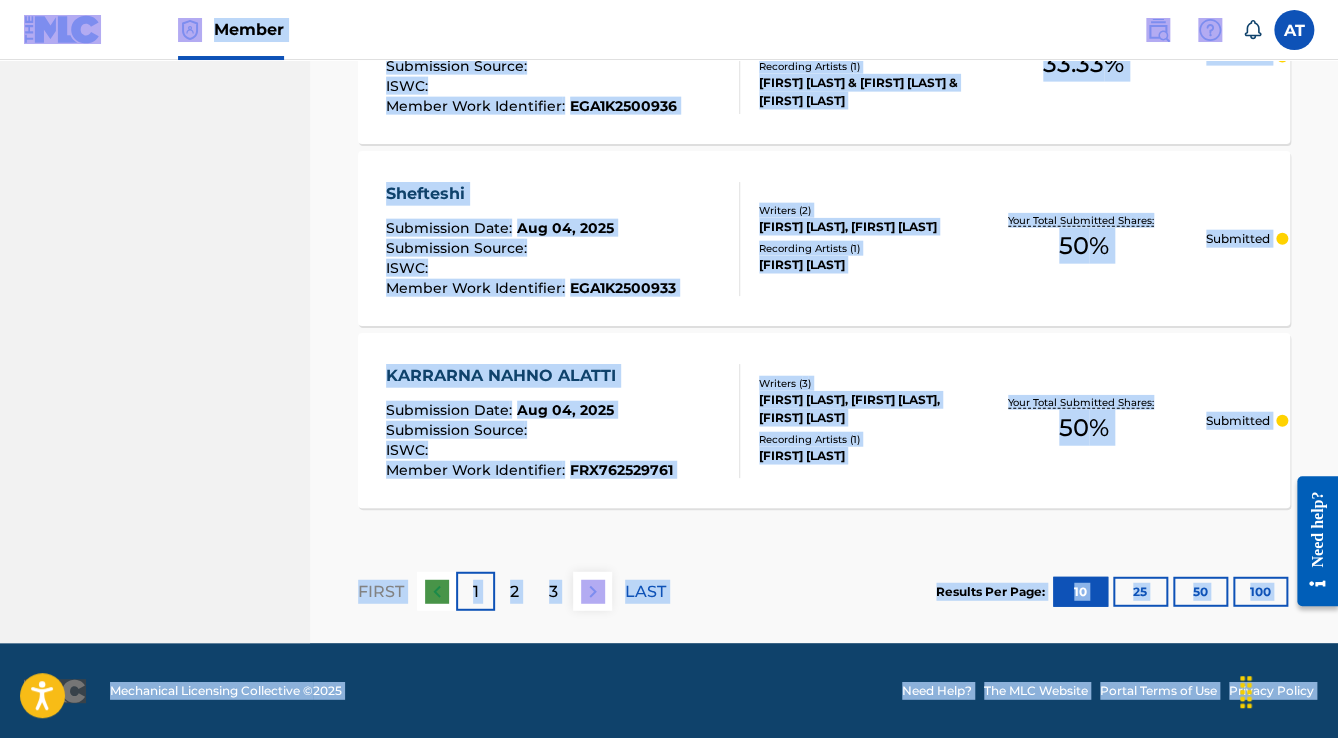 drag, startPoint x: 0, startPoint y: 30, endPoint x: 1261, endPoint y: 704, distance: 1429.8241 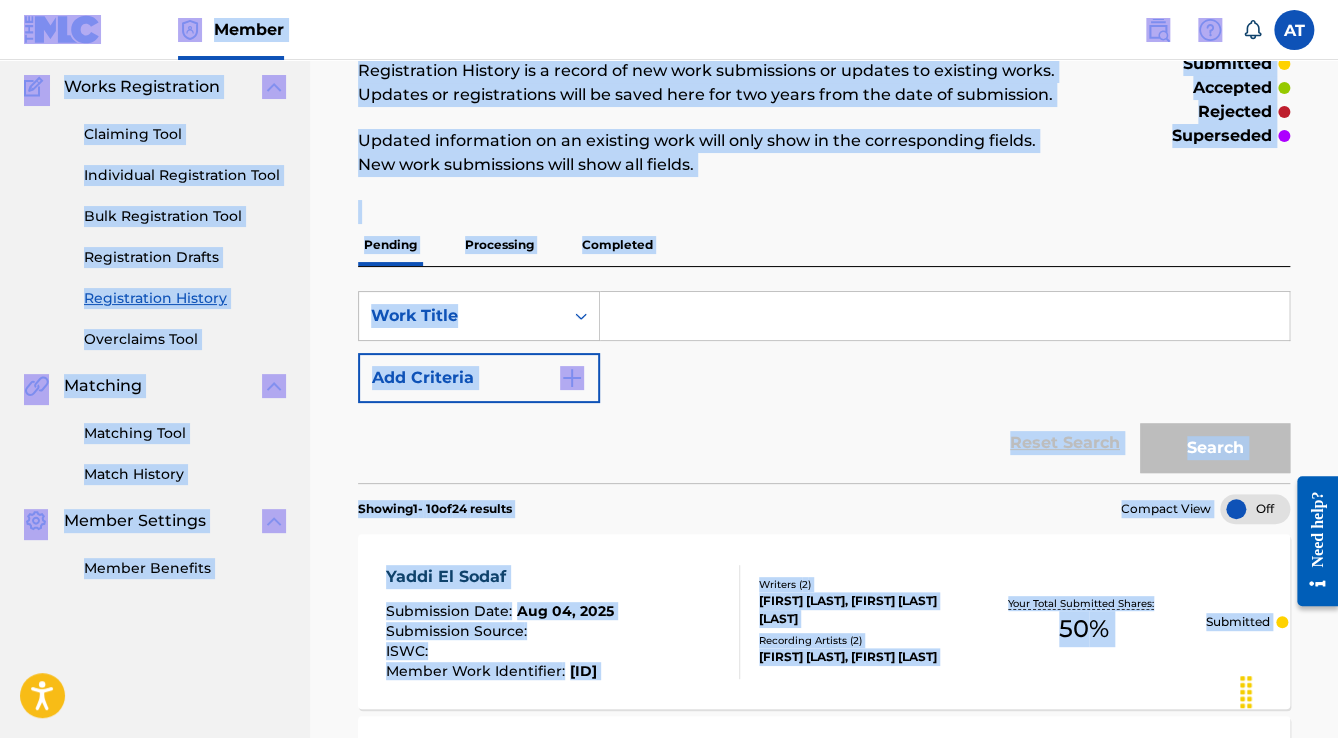 scroll, scrollTop: 0, scrollLeft: 0, axis: both 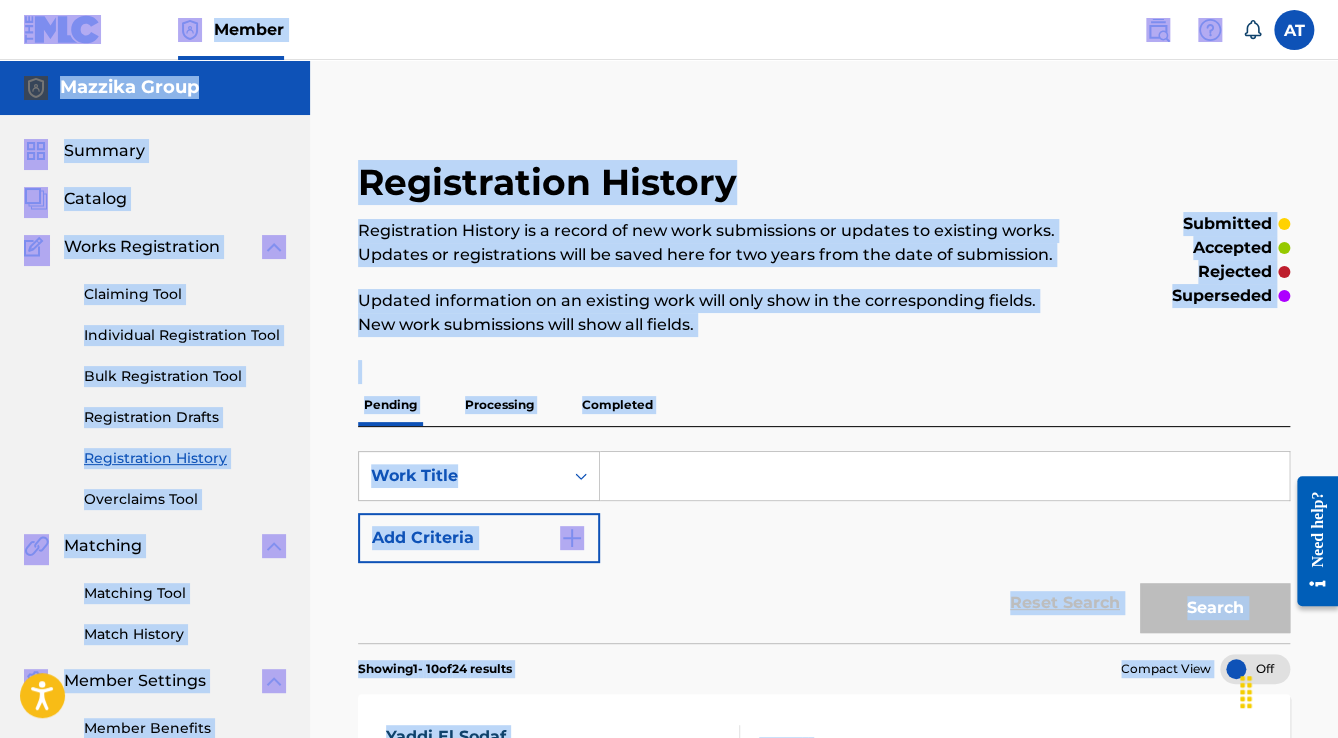 click on "Summary Catalog Works Registration Claiming Tool Individual Registration Tool Bulk Registration Tool Registration Drafts Registration History Overclaims Tool Matching Matching Tool Match History Member Settings Member Benefits" at bounding box center [155, 439] 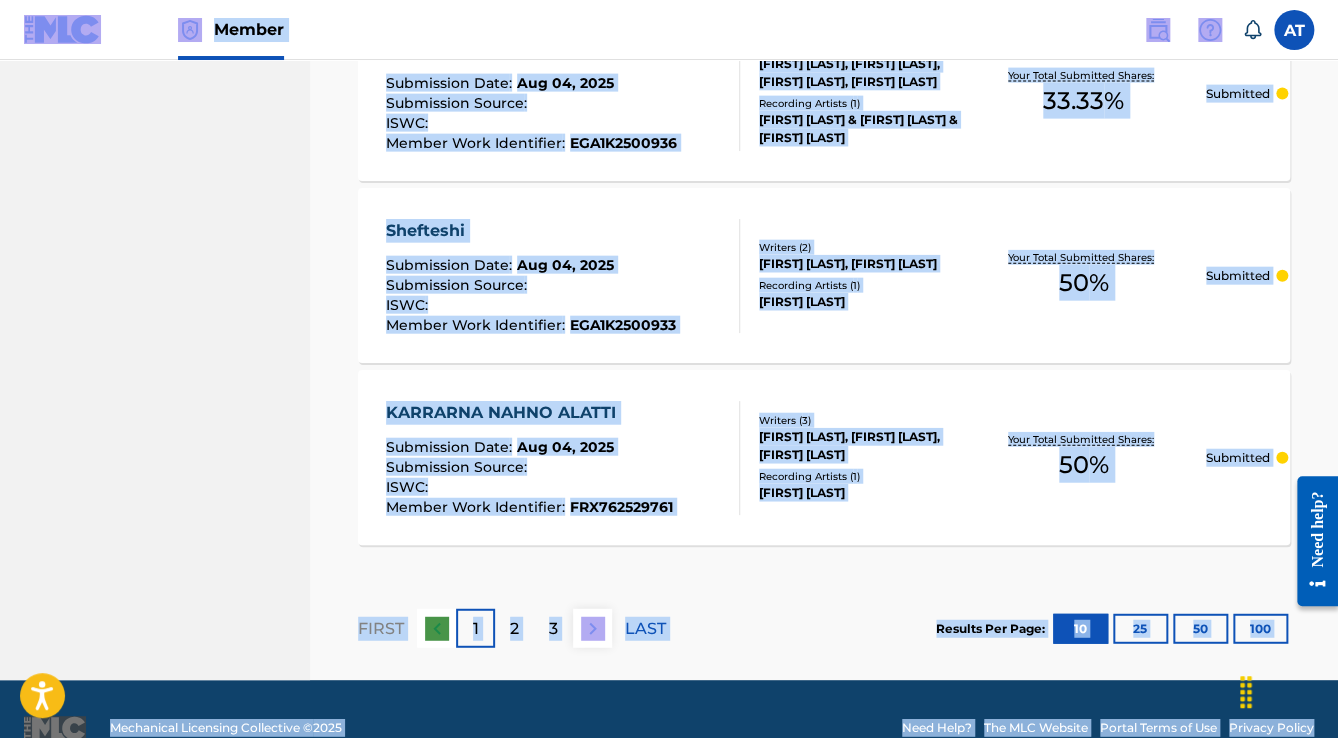 scroll, scrollTop: 1999, scrollLeft: 0, axis: vertical 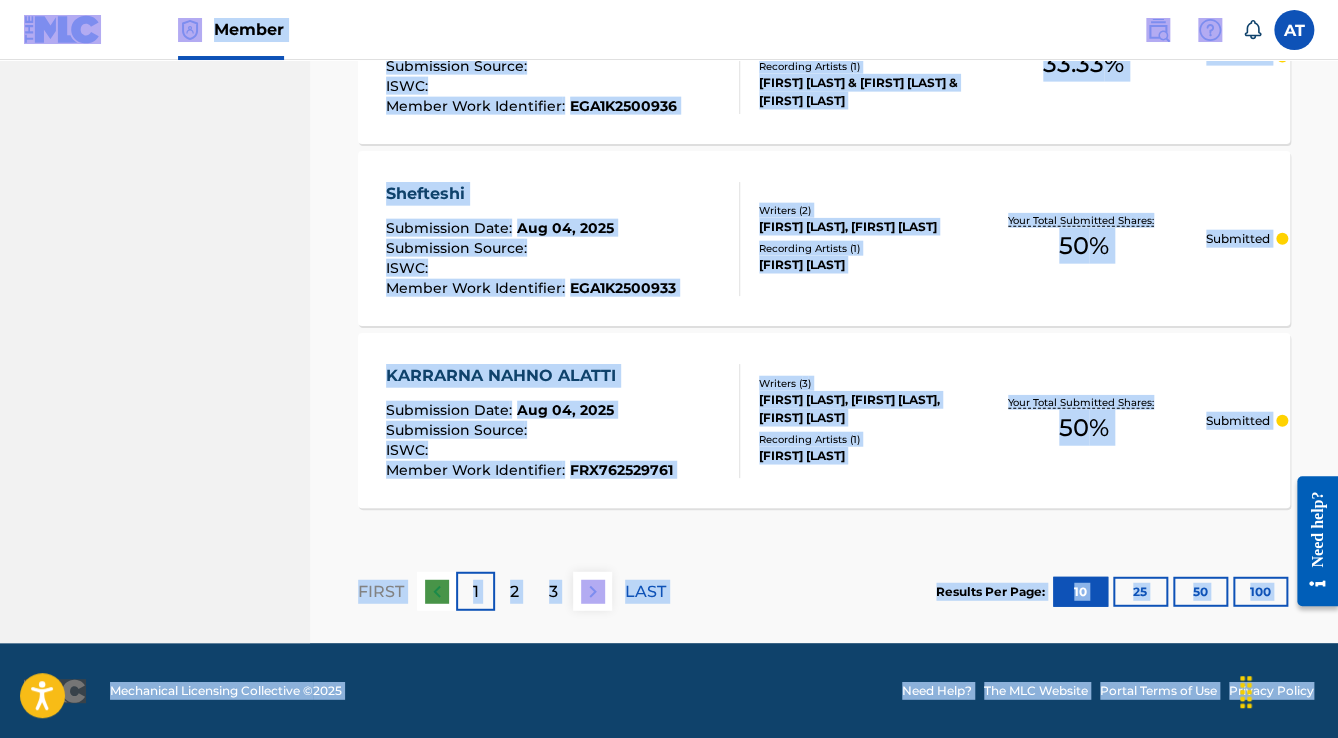 drag, startPoint x: 14, startPoint y: 26, endPoint x: 1343, endPoint y: 765, distance: 1520.6453 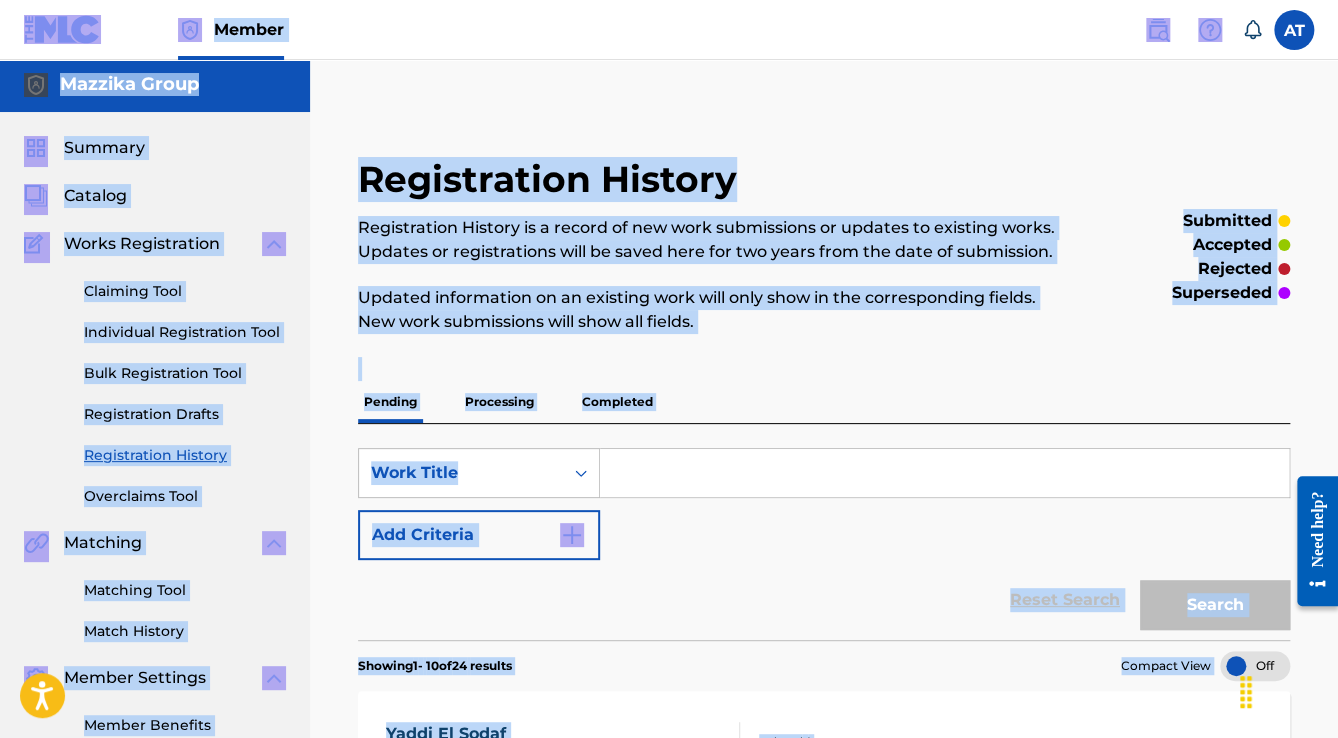 scroll, scrollTop: 0, scrollLeft: 0, axis: both 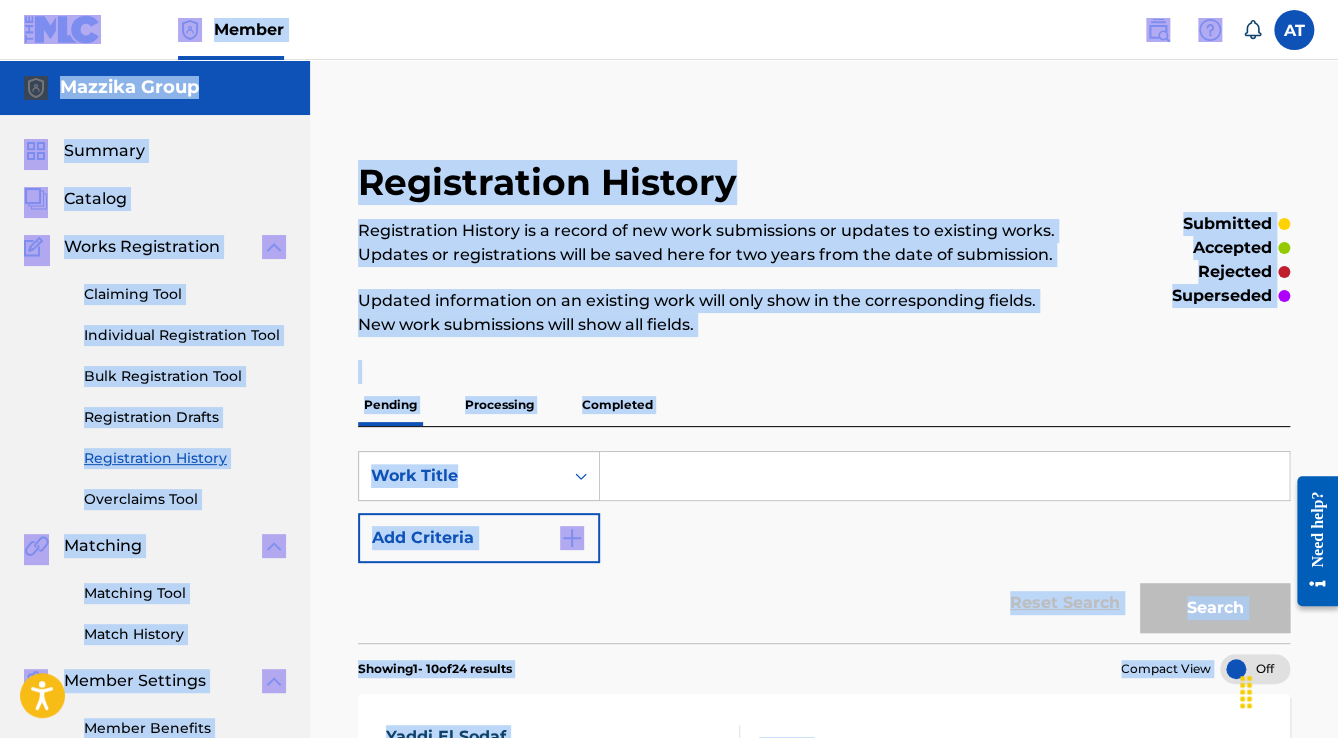 click on "Member" at bounding box center [154, 29] 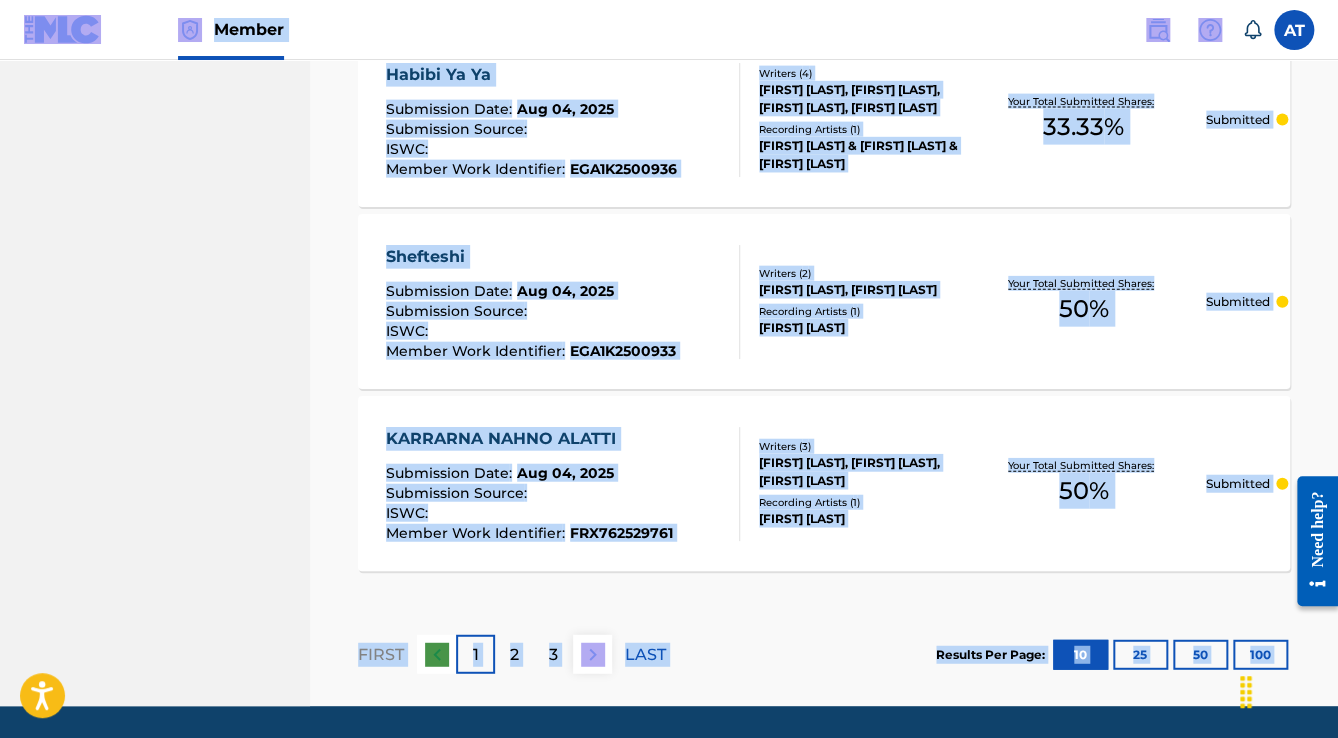 scroll, scrollTop: 1999, scrollLeft: 0, axis: vertical 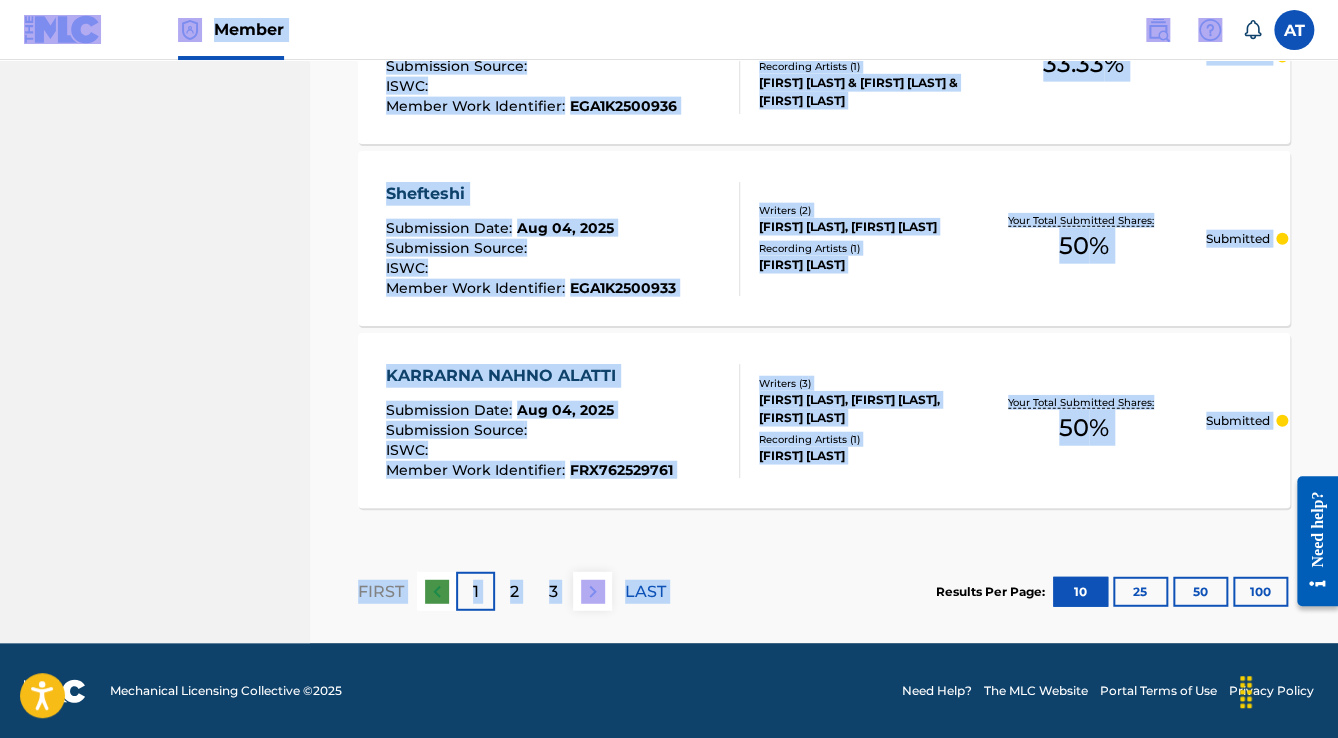 drag, startPoint x: 5, startPoint y: 23, endPoint x: 831, endPoint y: 595, distance: 1004.7189 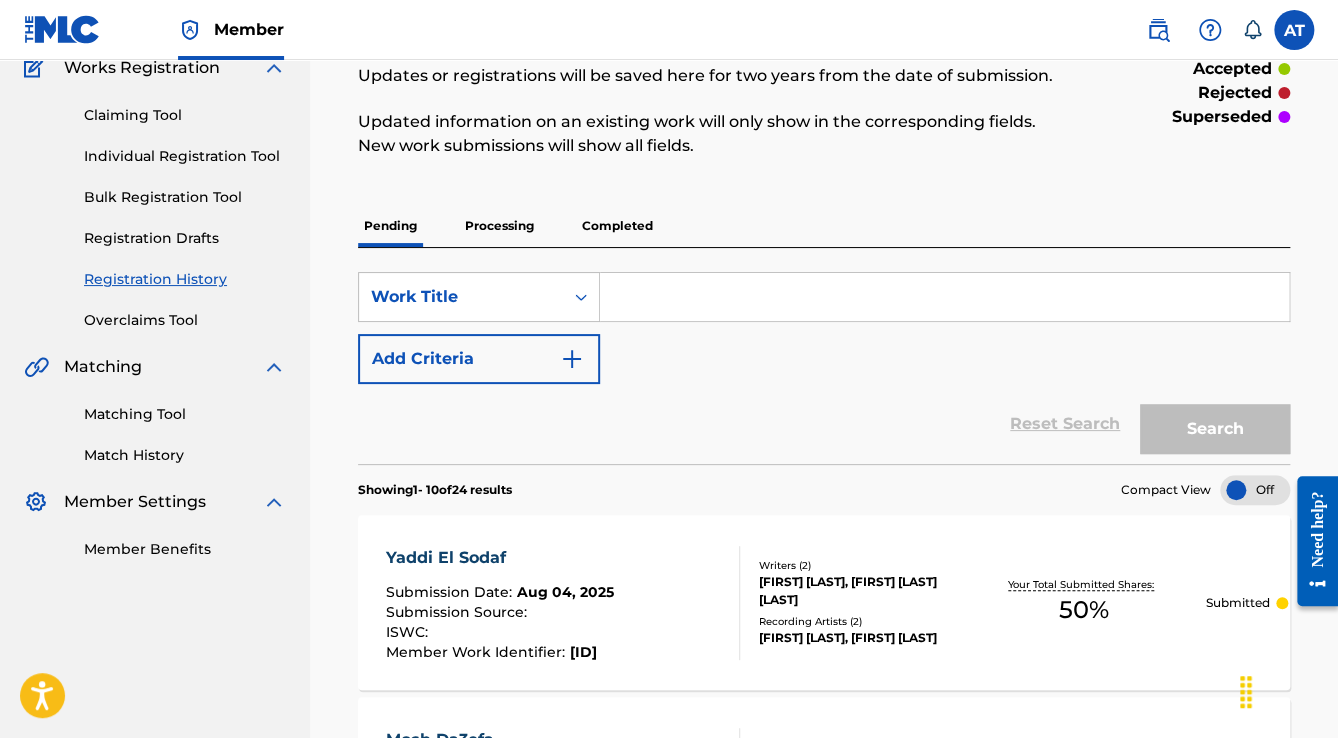 scroll, scrollTop: 79, scrollLeft: 0, axis: vertical 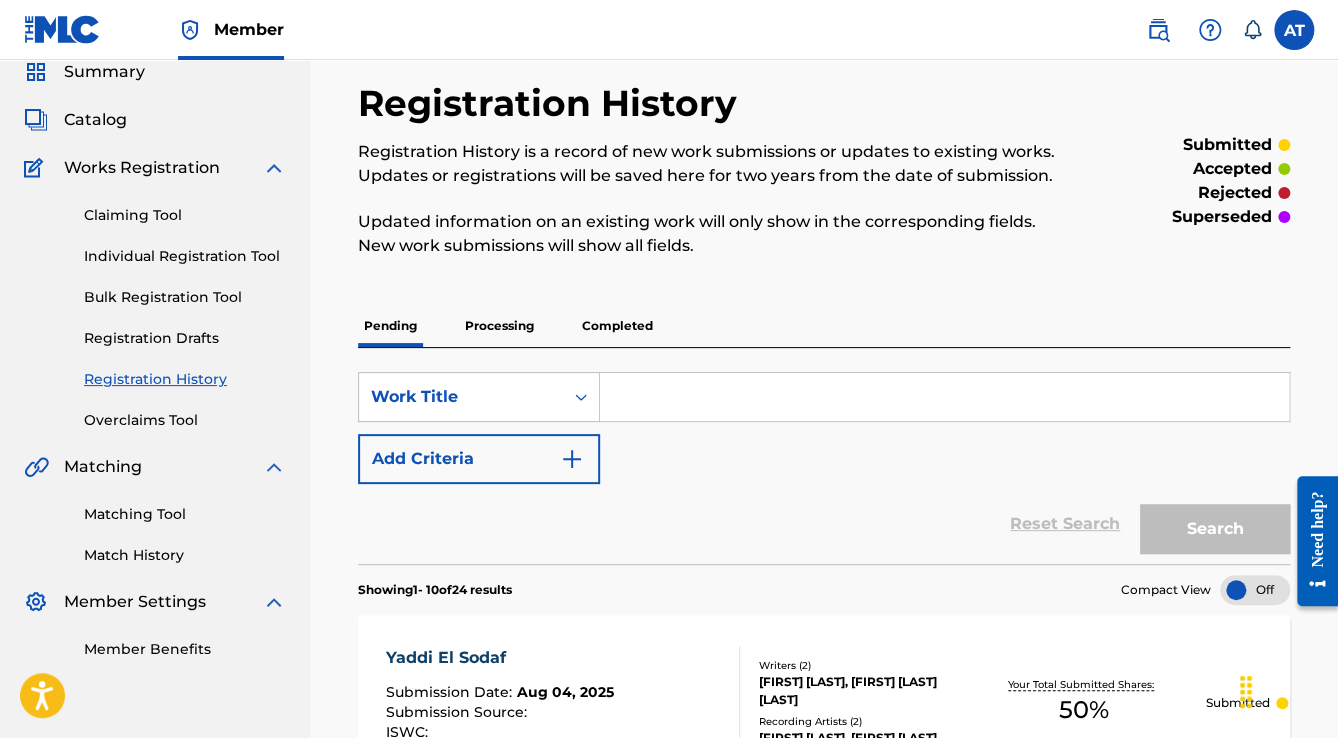 drag, startPoint x: 745, startPoint y: 395, endPoint x: 680, endPoint y: 409, distance: 66.4906 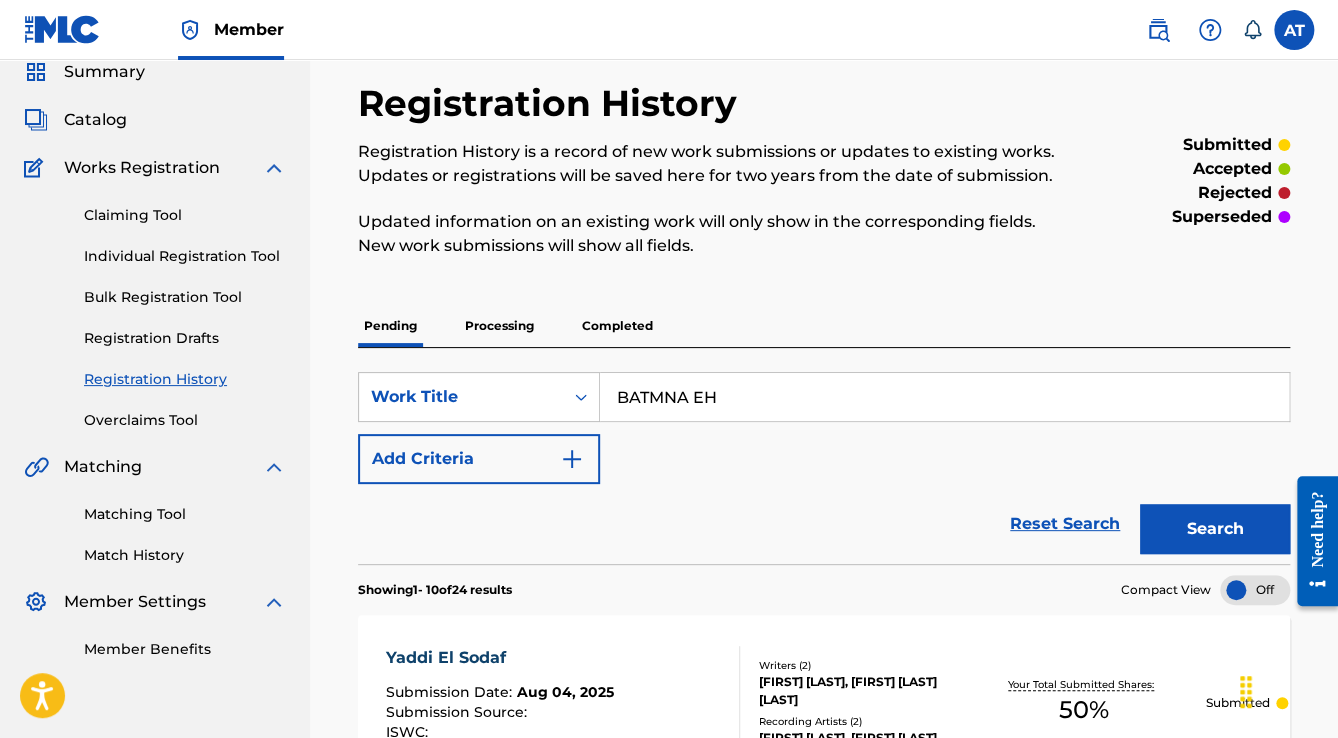 click on "Search" at bounding box center (1215, 529) 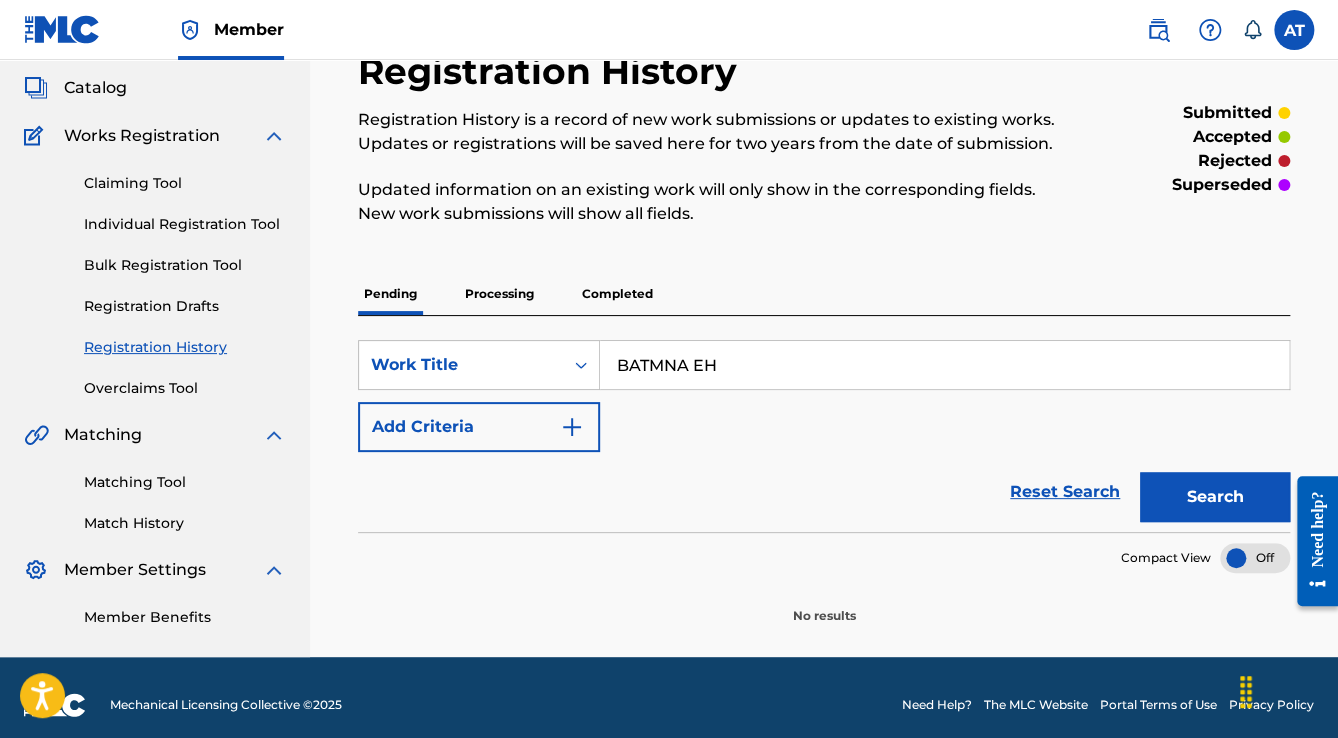 scroll, scrollTop: 125, scrollLeft: 0, axis: vertical 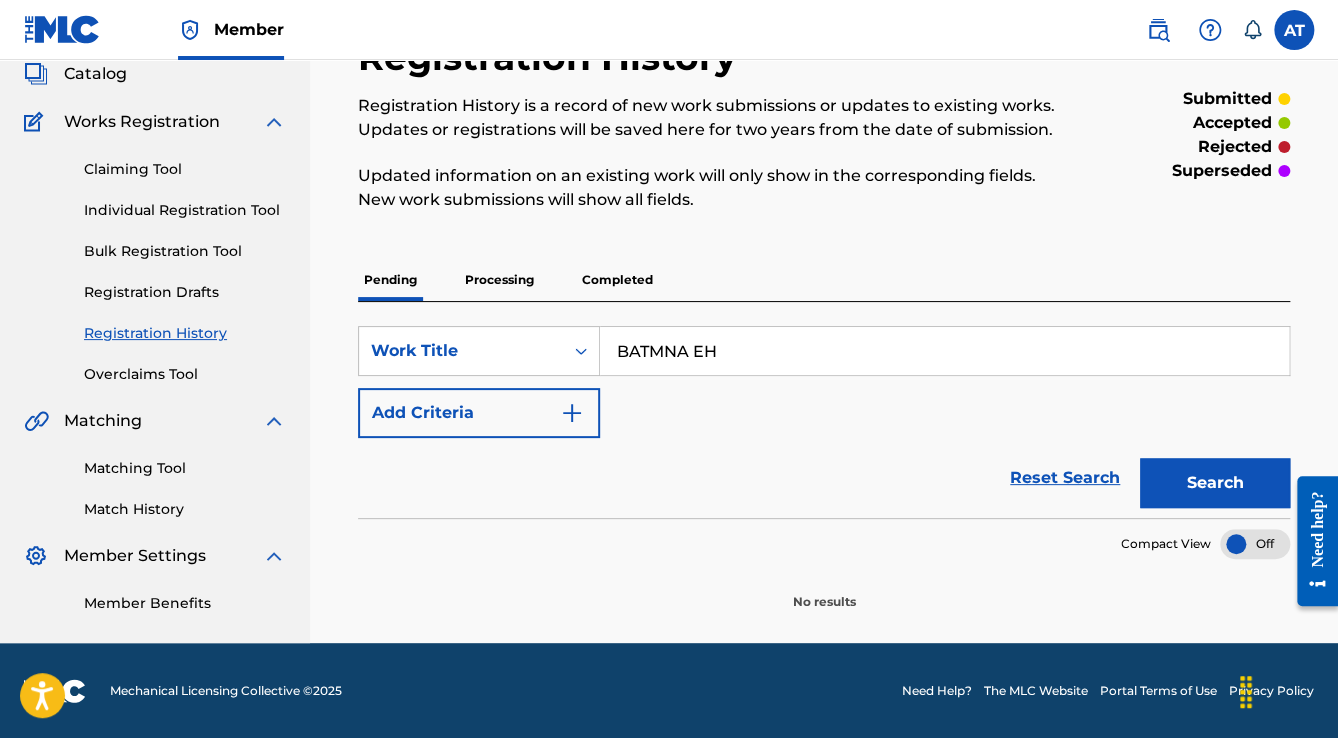 click on "BATMNA EH" at bounding box center (944, 351) 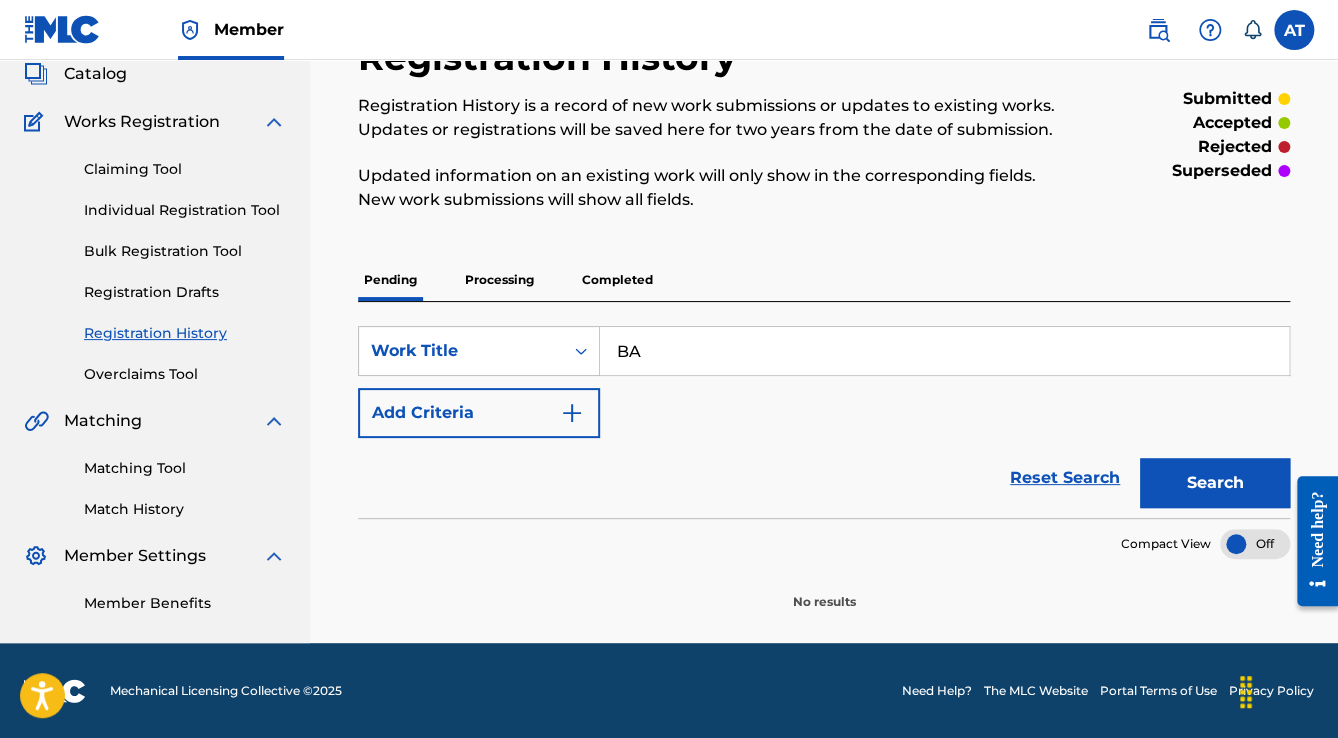 scroll, scrollTop: 45, scrollLeft: 0, axis: vertical 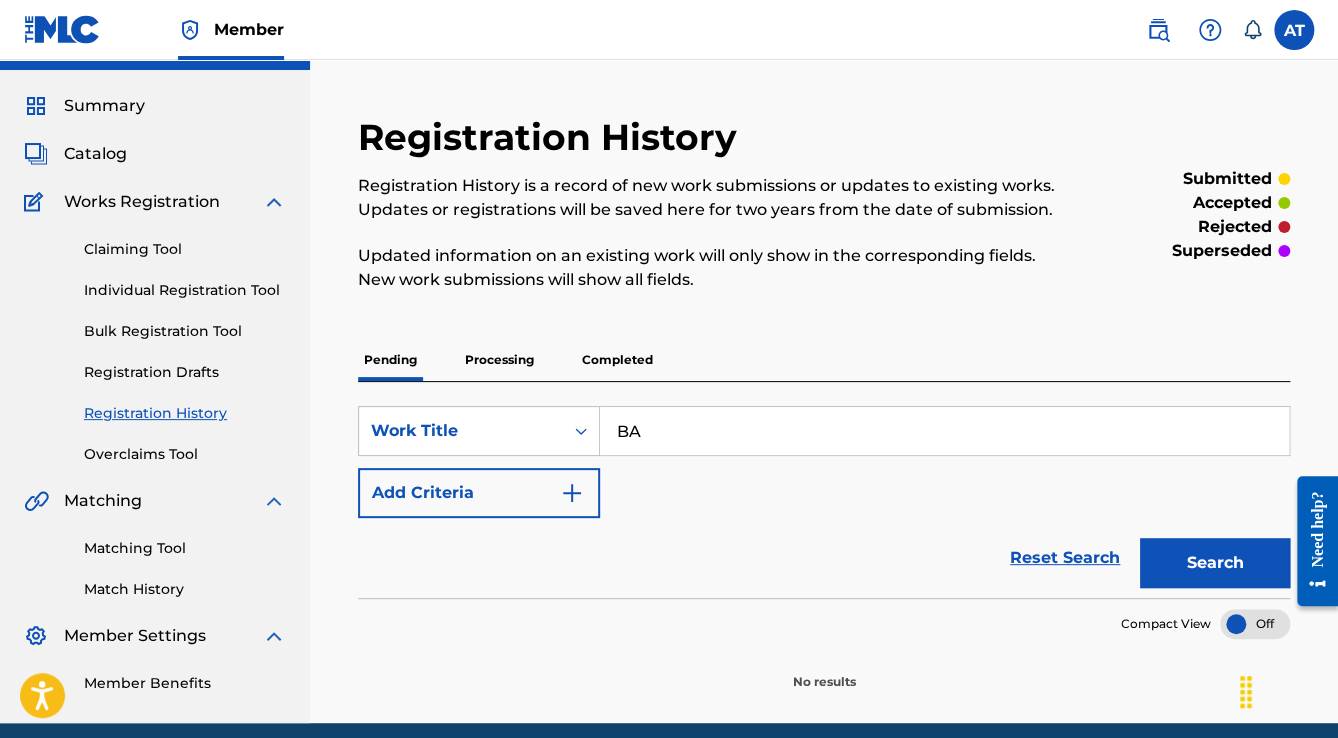 type on "BA" 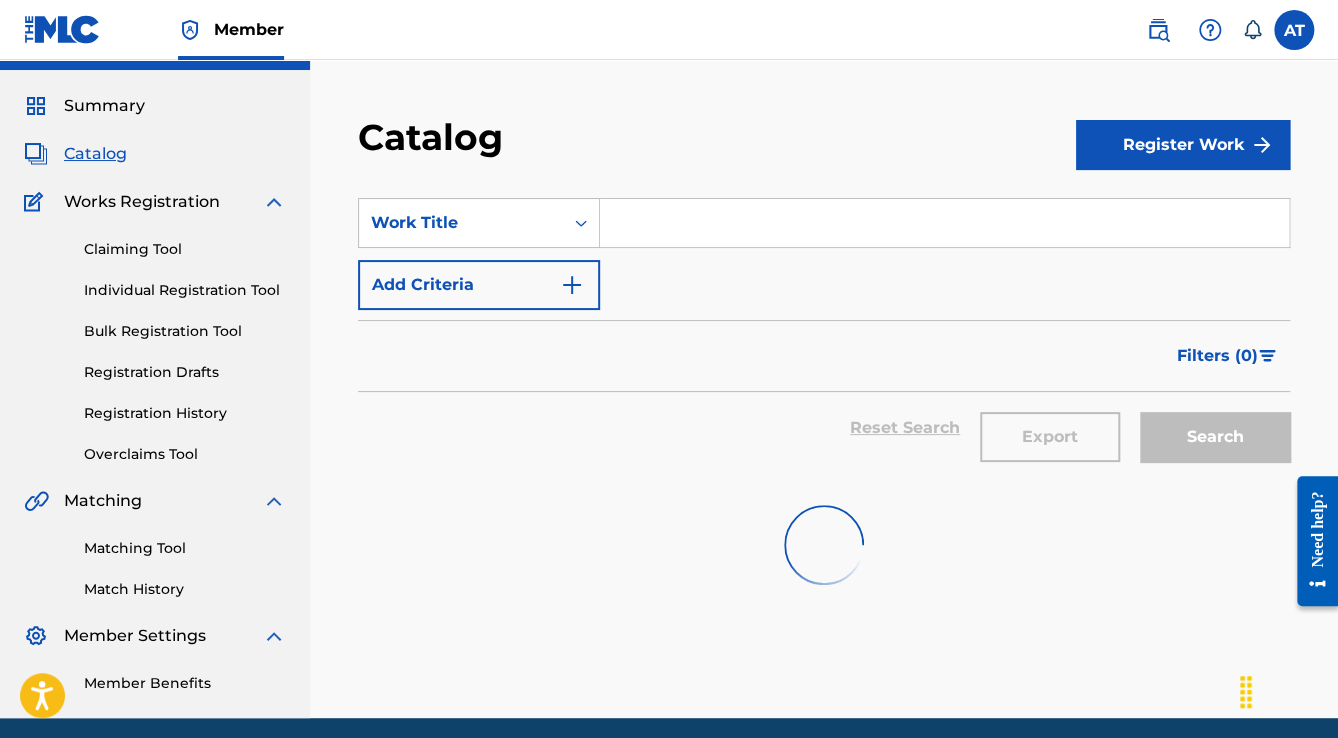 scroll, scrollTop: 0, scrollLeft: 0, axis: both 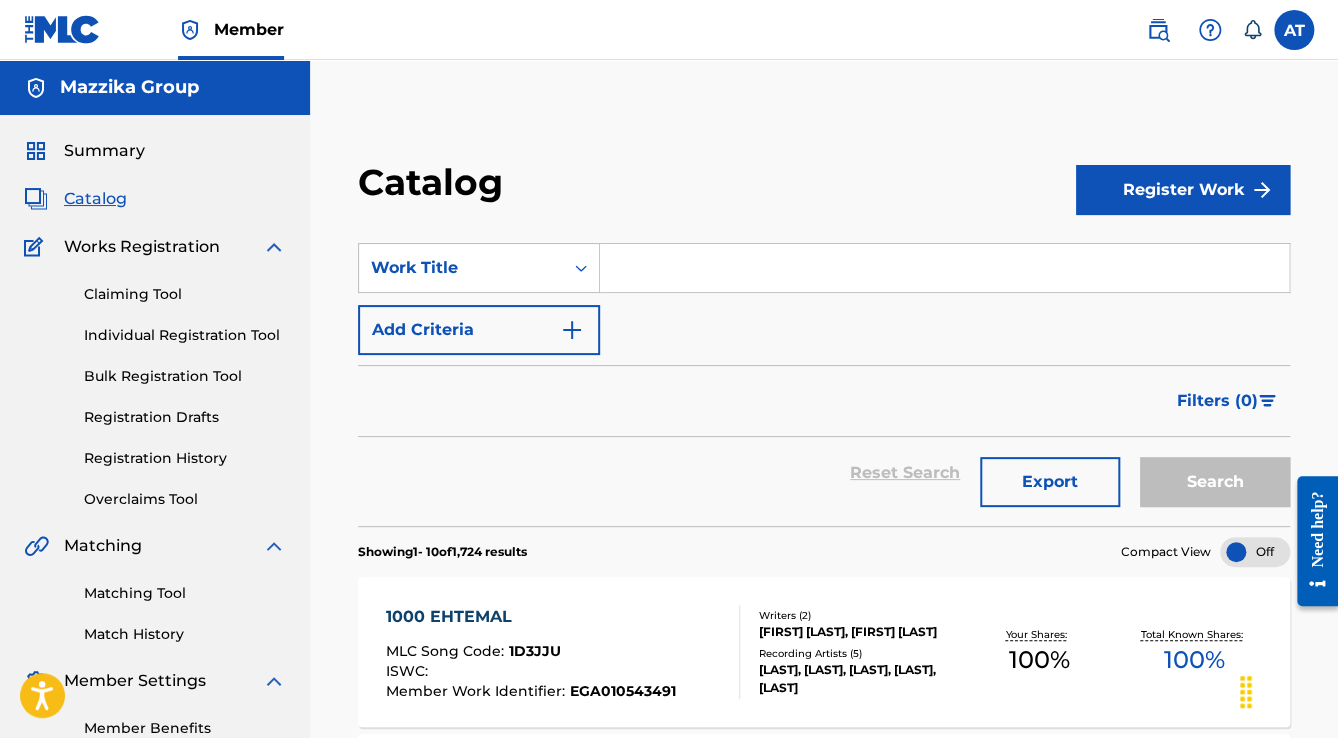 click at bounding box center [944, 268] 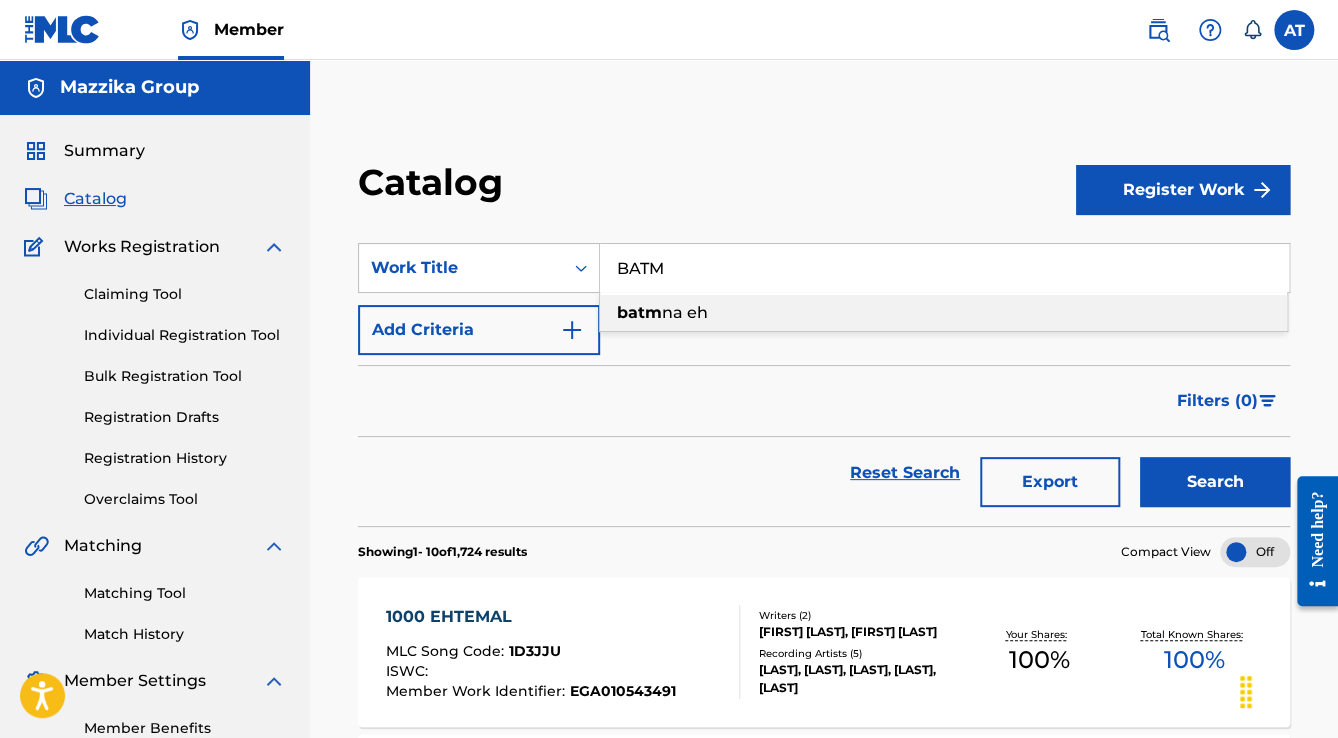 click on "batm" at bounding box center [639, 312] 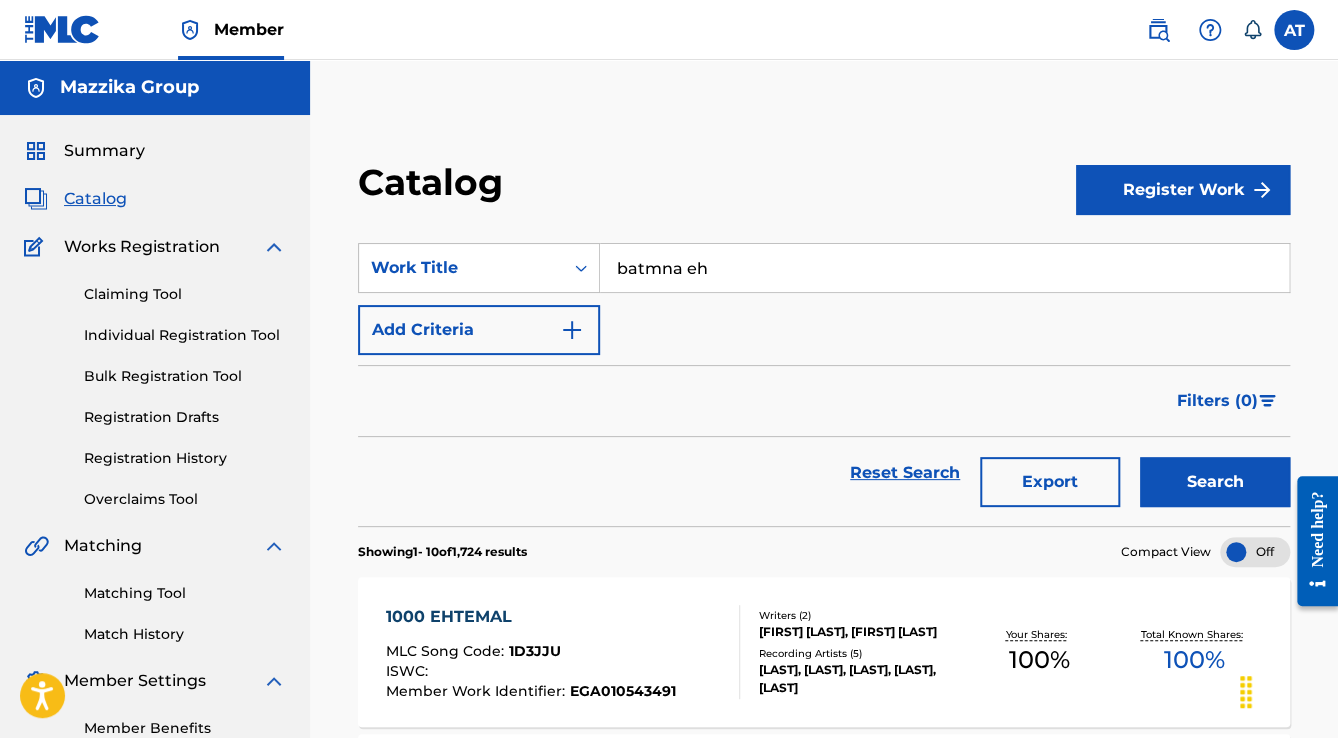 click on "Search" at bounding box center [1215, 482] 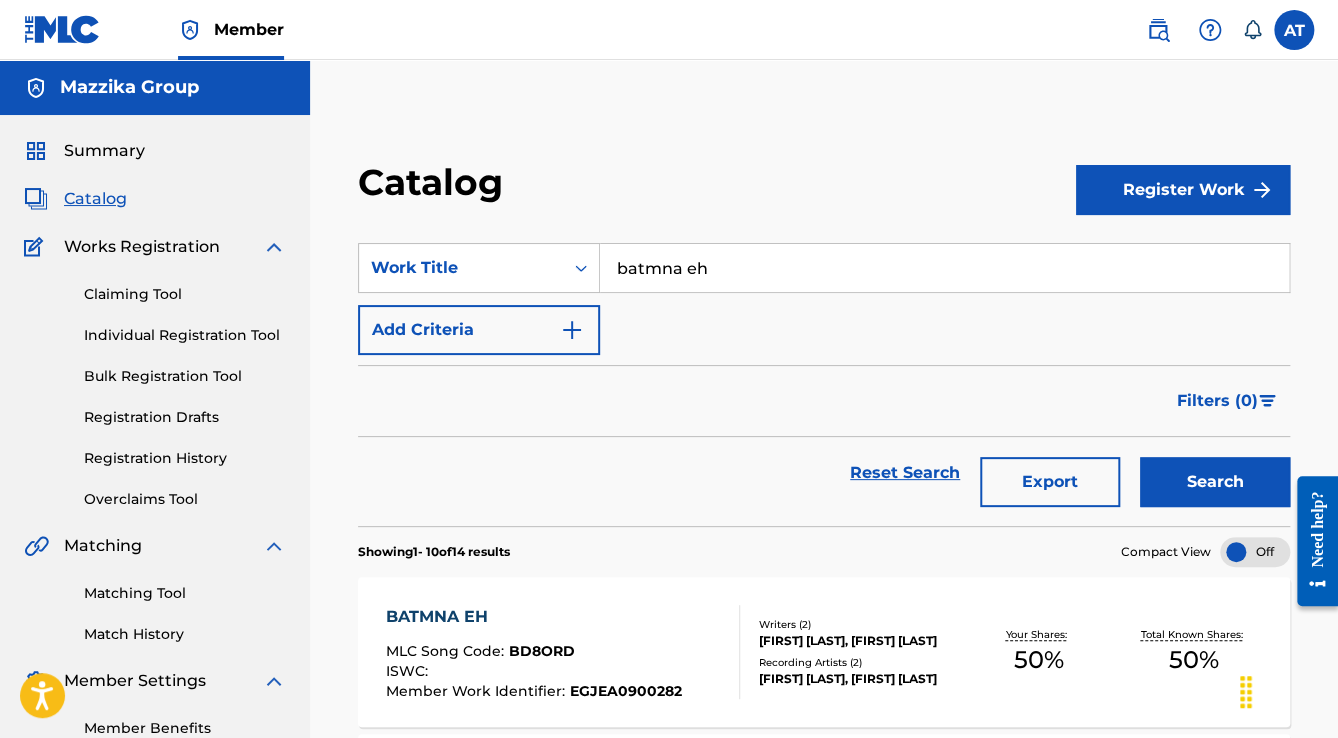 click on "BATMNA EH MLC Song Code : BD8ORD ISWC : Member Work Identifier : EGJEA0900282 Writers ( 2 ) [FIRST] [LAST], [FIRST] [LAST] Recording Artists ( 2 ) [FIRST] [LAST], [FIRST] [LAST] Your Shares: 50 % Total Known Shares: 50 %" at bounding box center [824, 652] 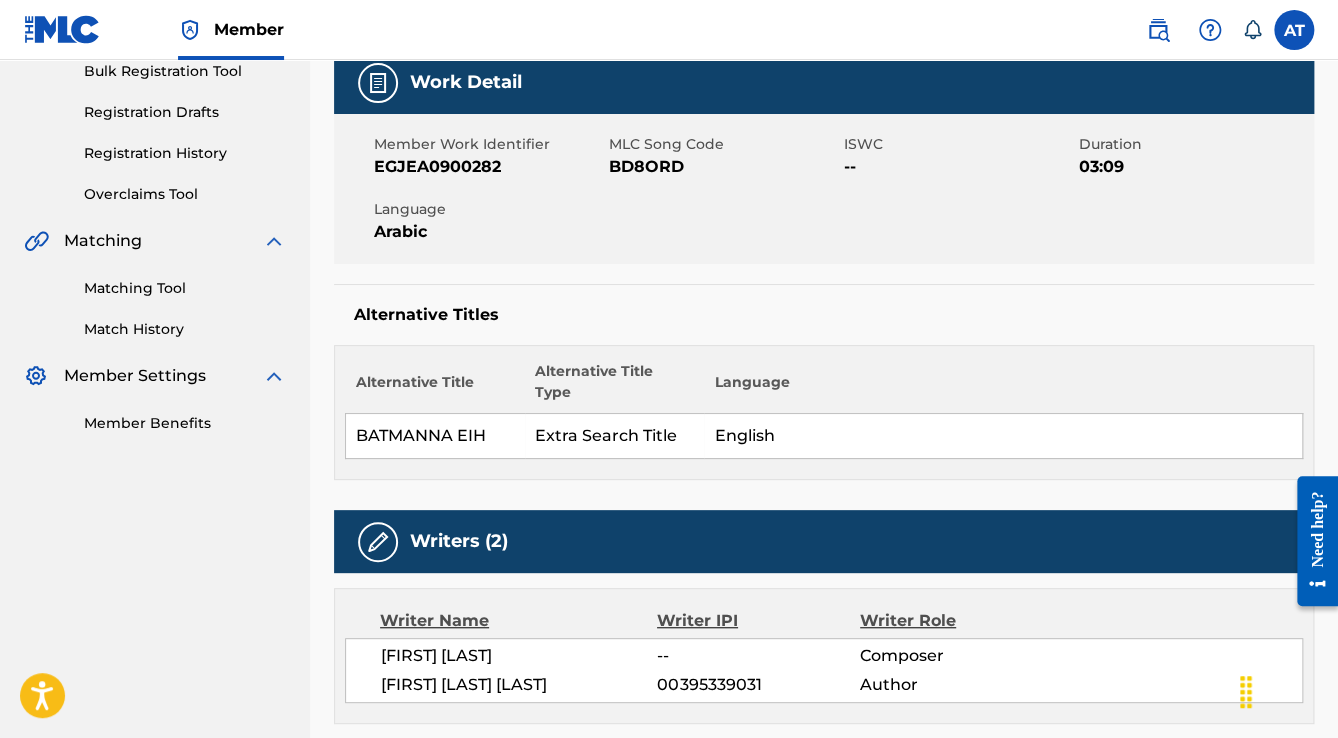 scroll, scrollTop: 299, scrollLeft: 0, axis: vertical 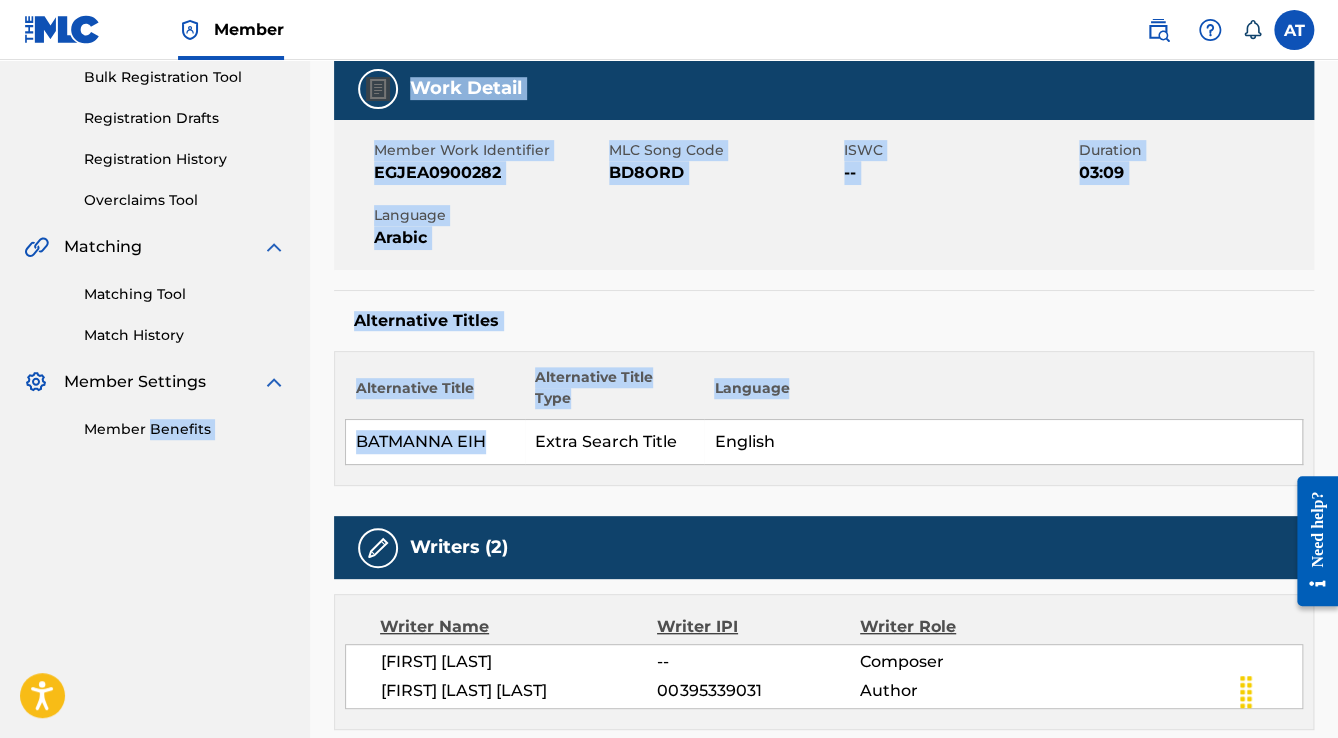 drag, startPoint x: 521, startPoint y: 445, endPoint x: 155, endPoint y: 420, distance: 366.85284 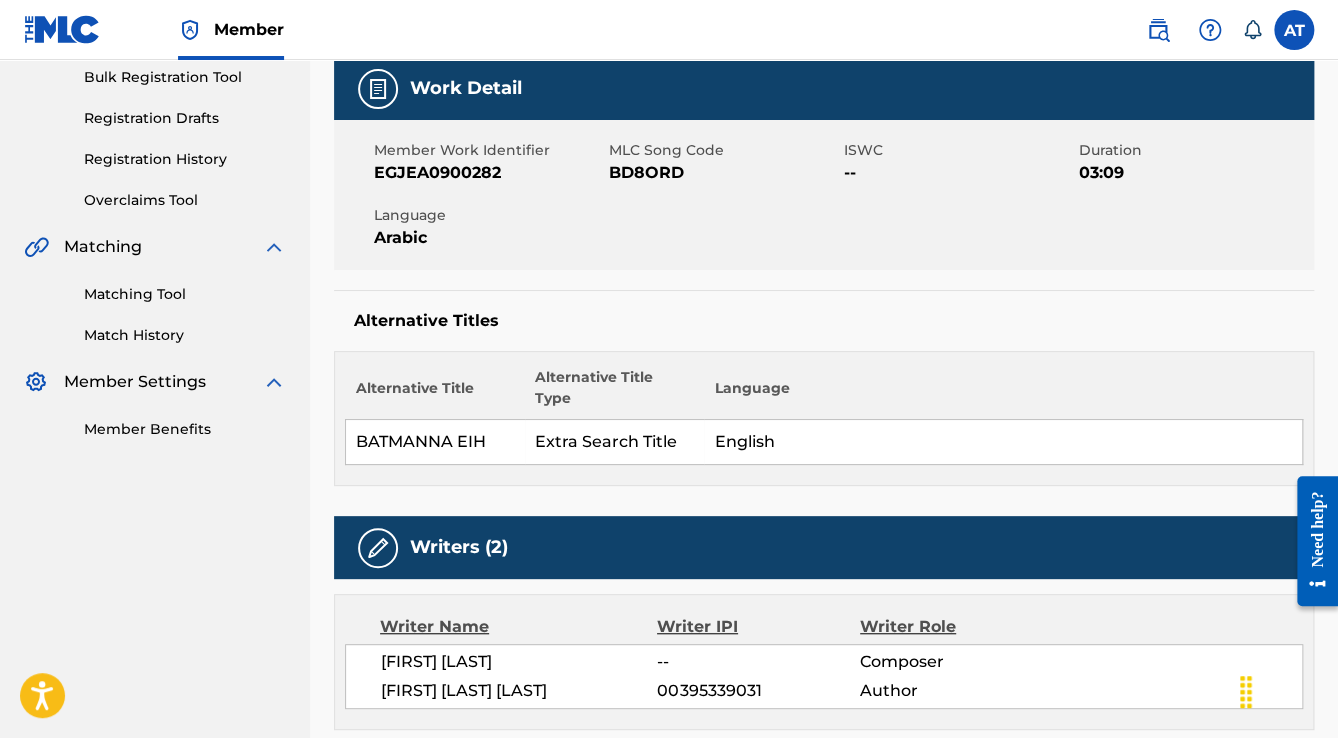 click on "BATMANNA EIH" at bounding box center [435, 442] 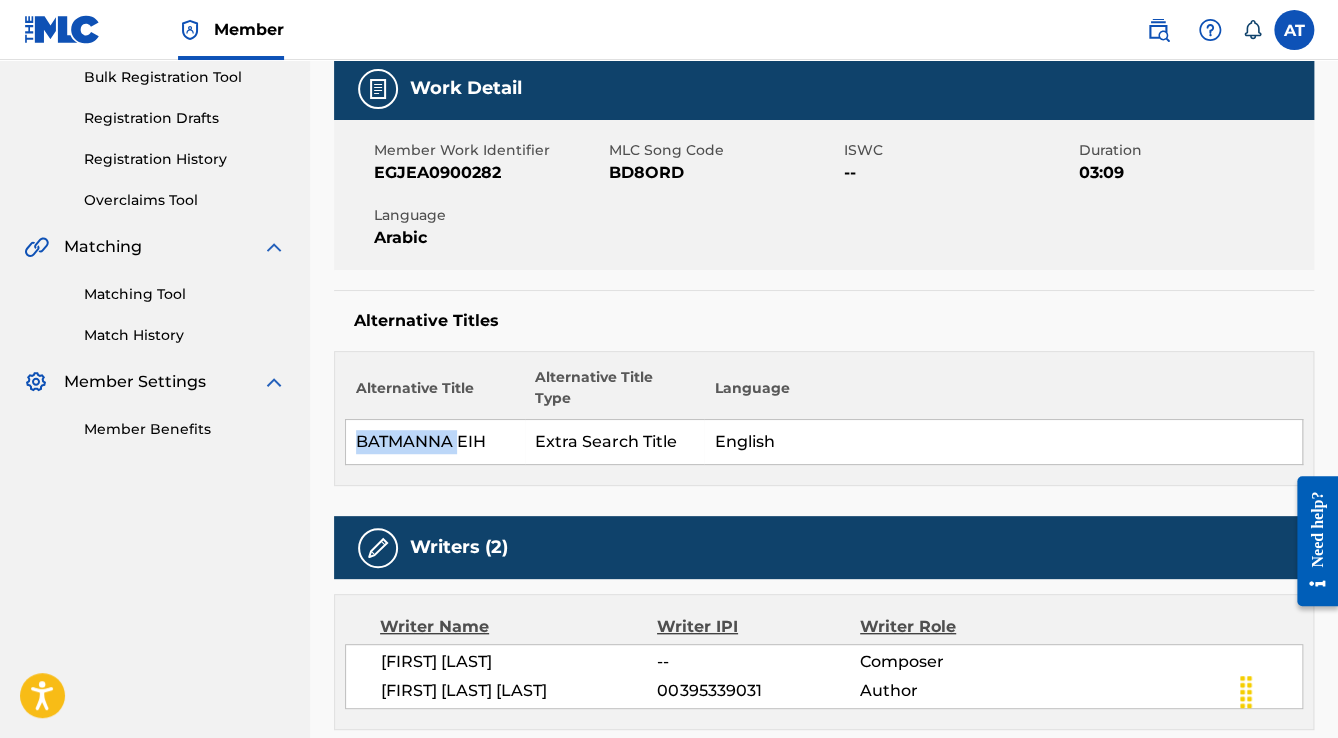 click on "BATMANNA EIH" at bounding box center (435, 442) 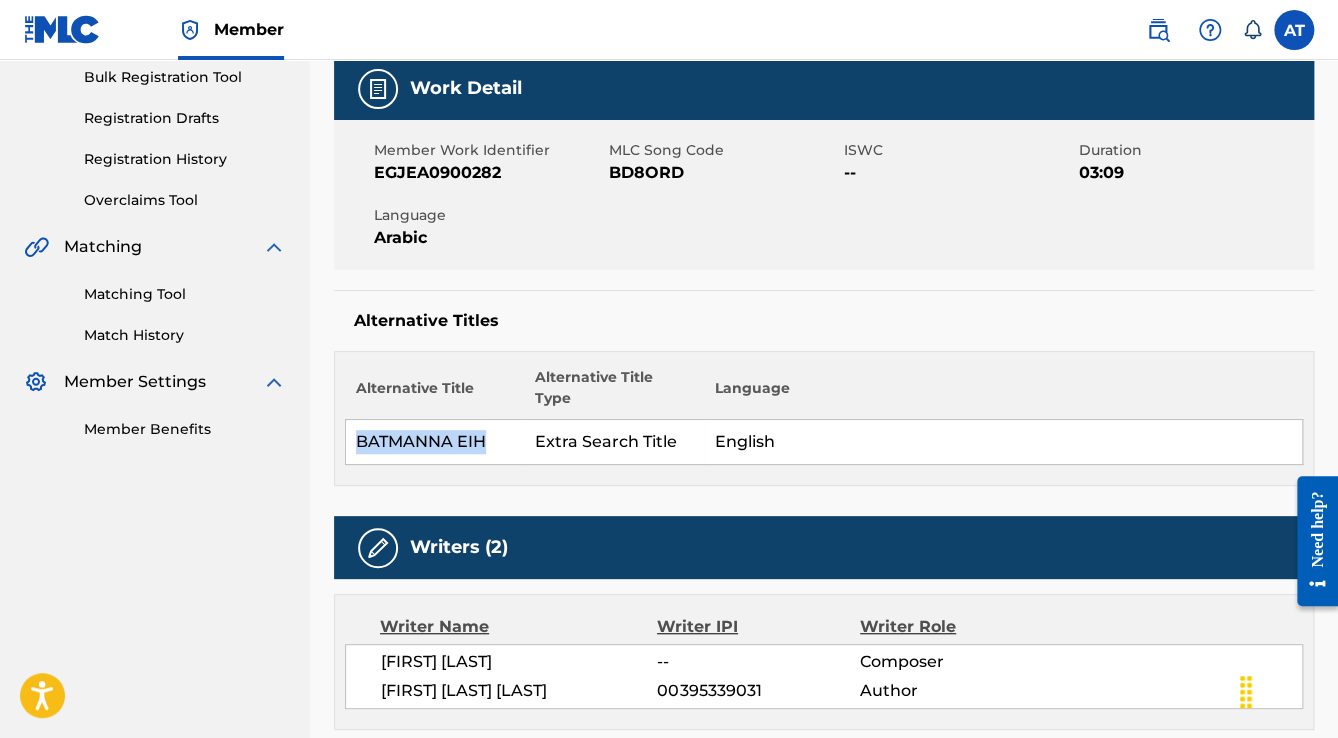 click on "BATMANNA EIH" at bounding box center [435, 442] 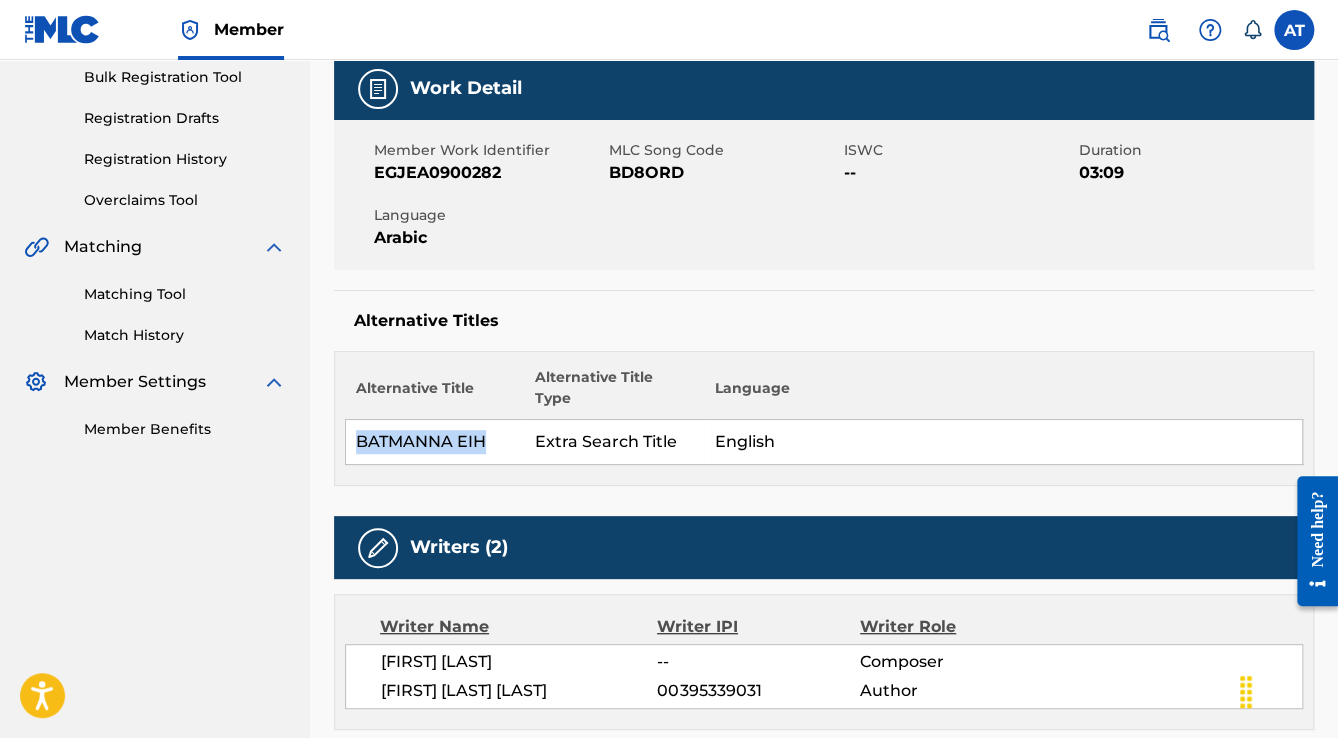 copy on "BATMANNA EIH" 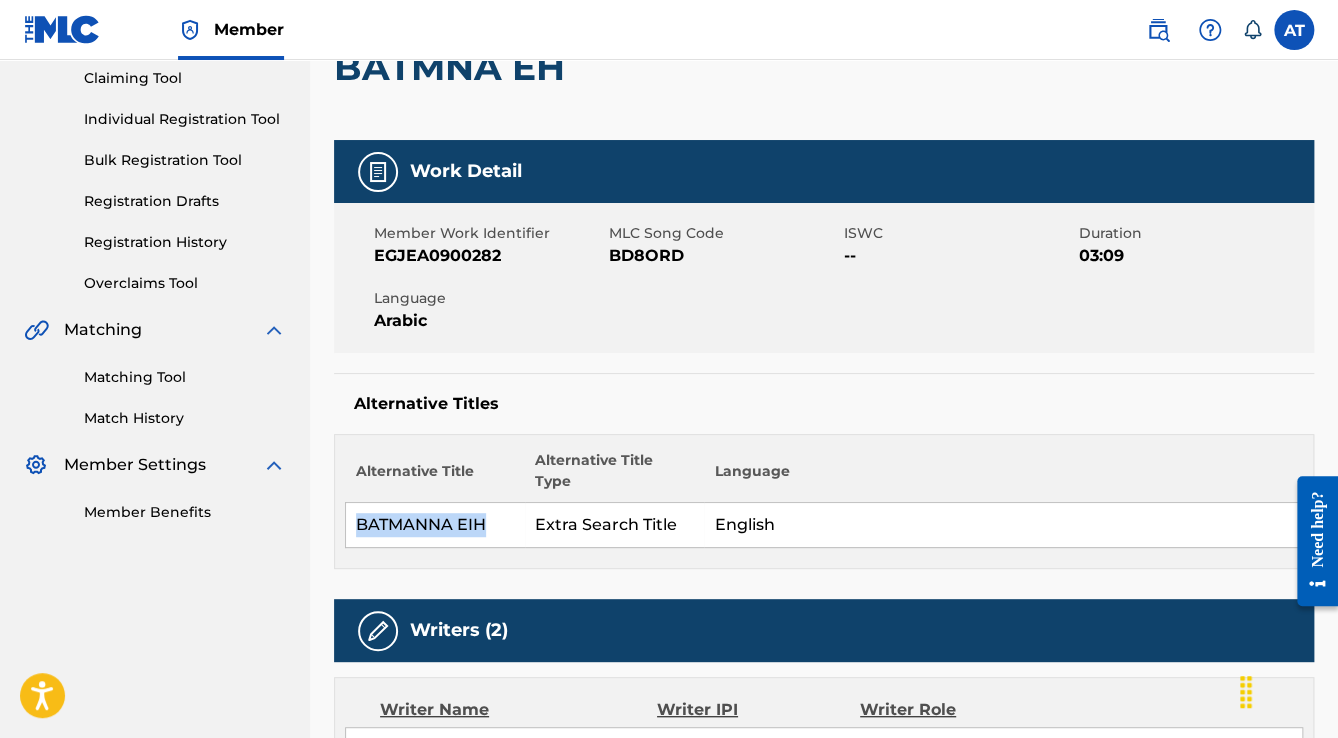 scroll, scrollTop: 139, scrollLeft: 0, axis: vertical 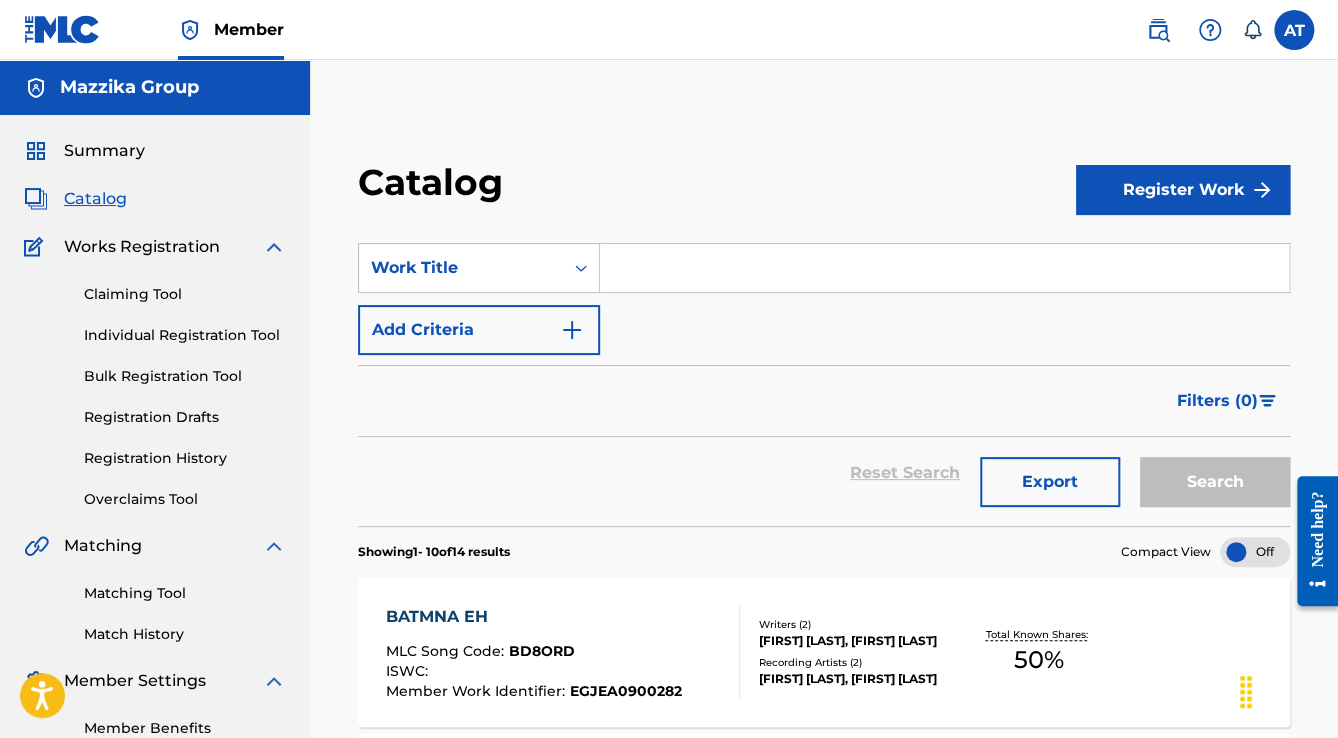 click at bounding box center (944, 268) 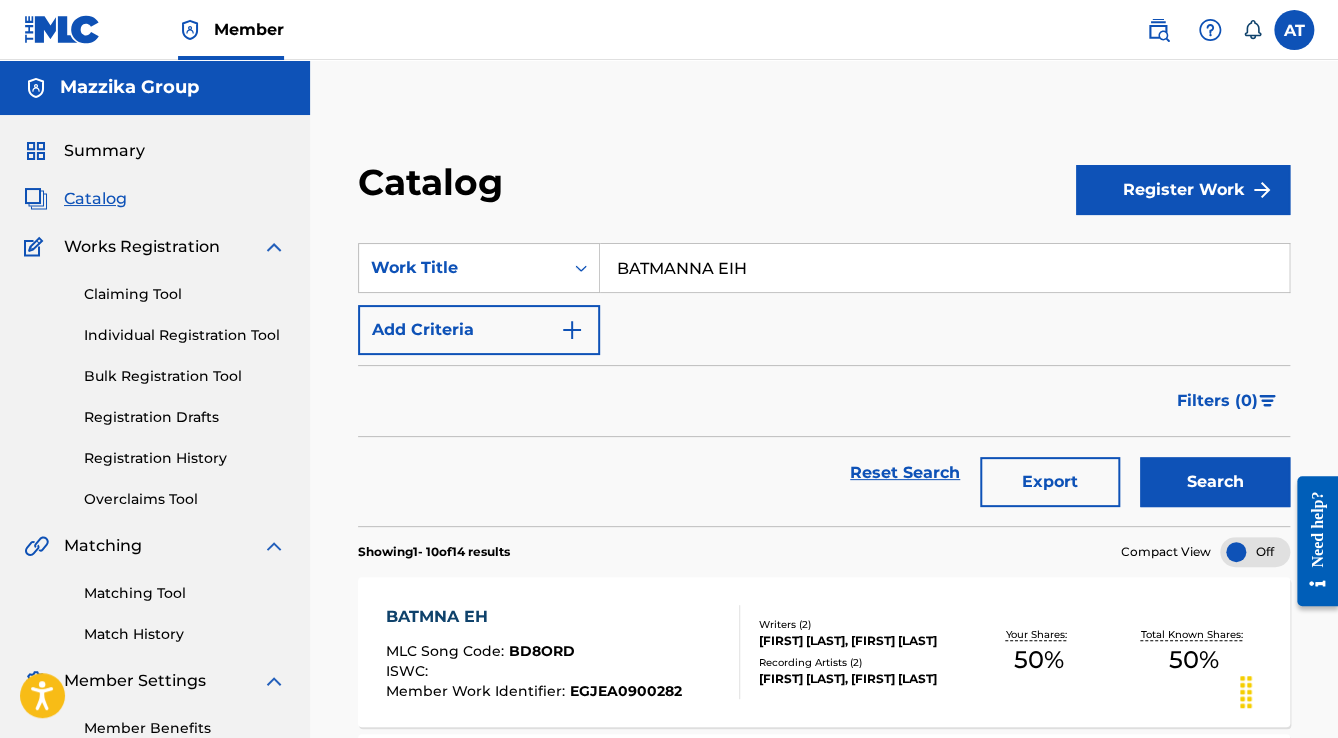 type on "BATMANNA EIH" 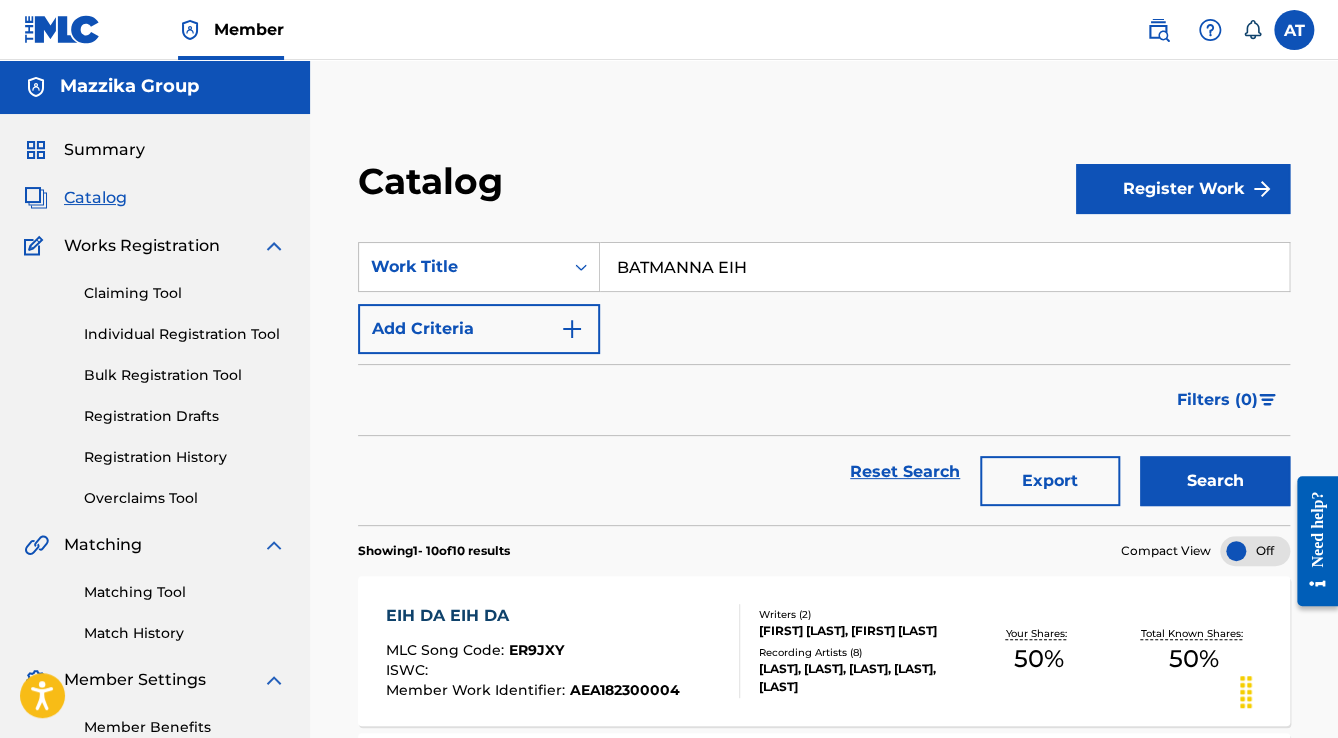 scroll, scrollTop: 0, scrollLeft: 0, axis: both 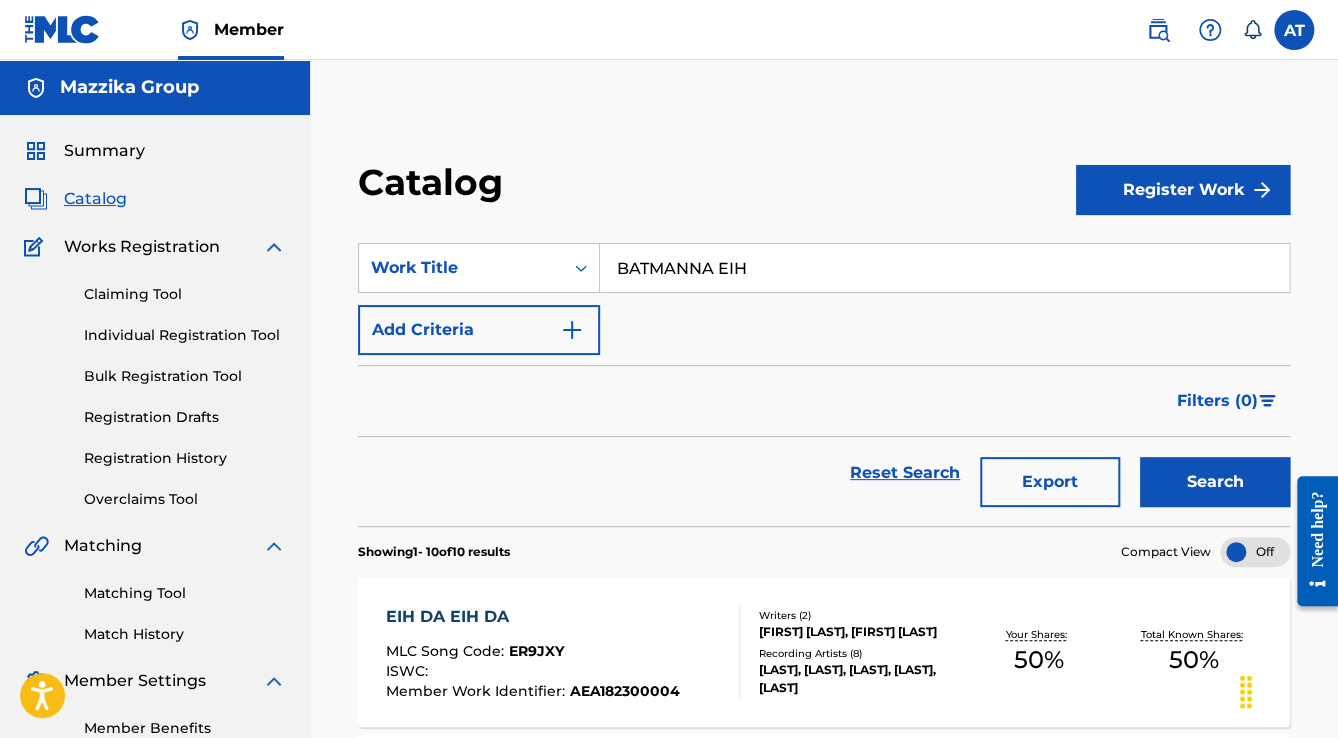 click on "Catalog" at bounding box center (95, 199) 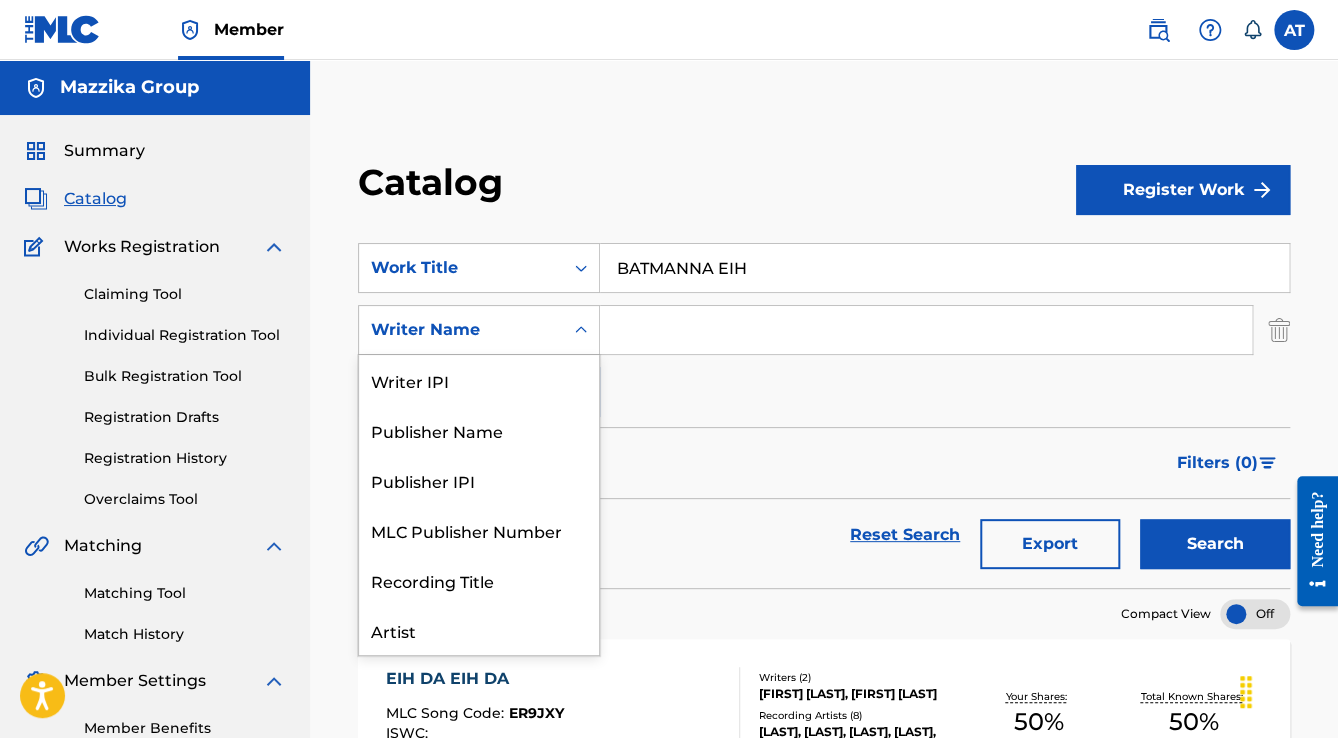 click 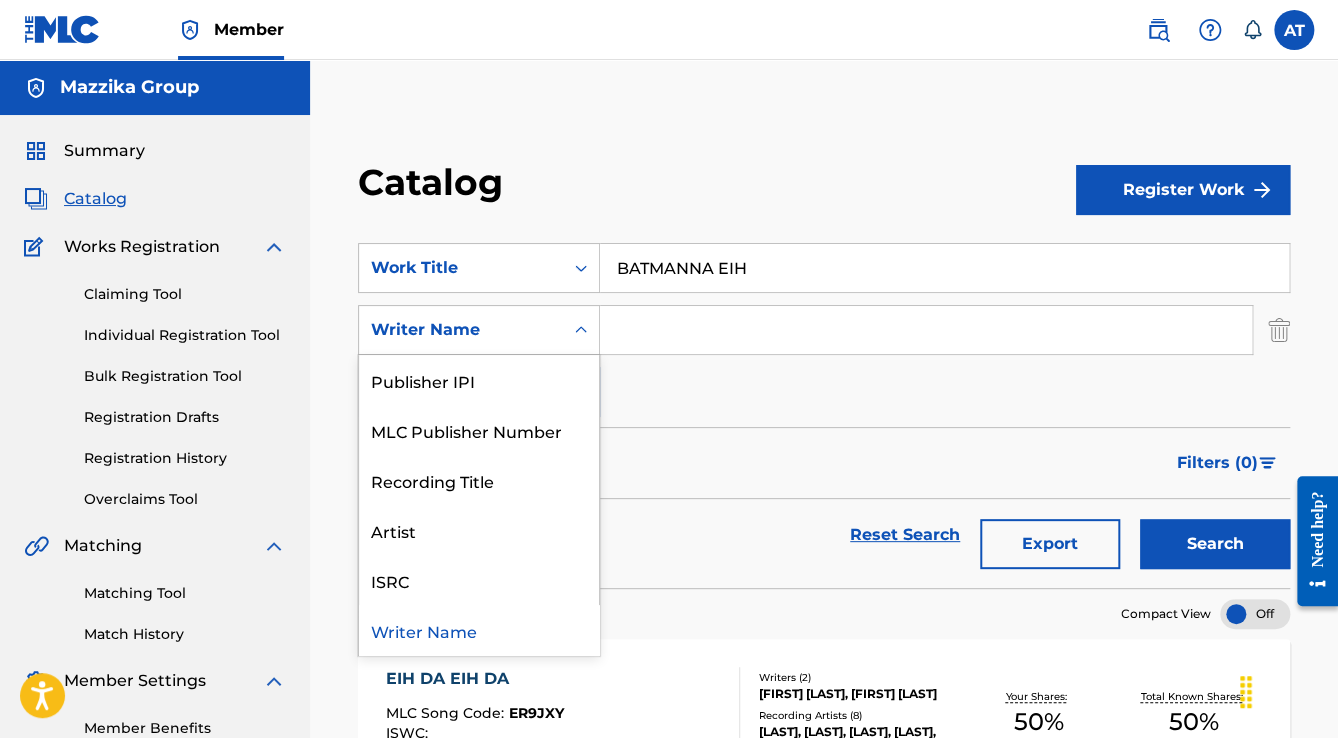 click 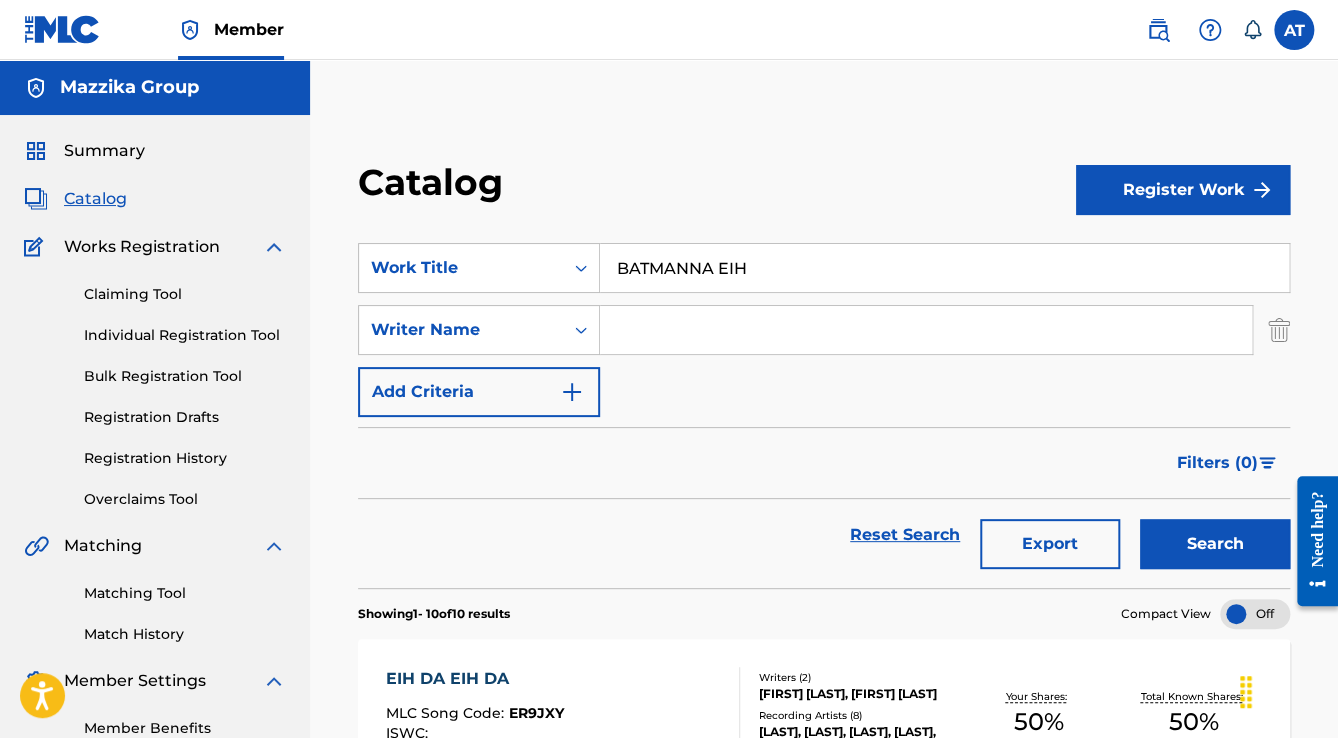 click on "Work Title [BRAND]NA EIH Writer Name Add Criteria" at bounding box center [824, 330] 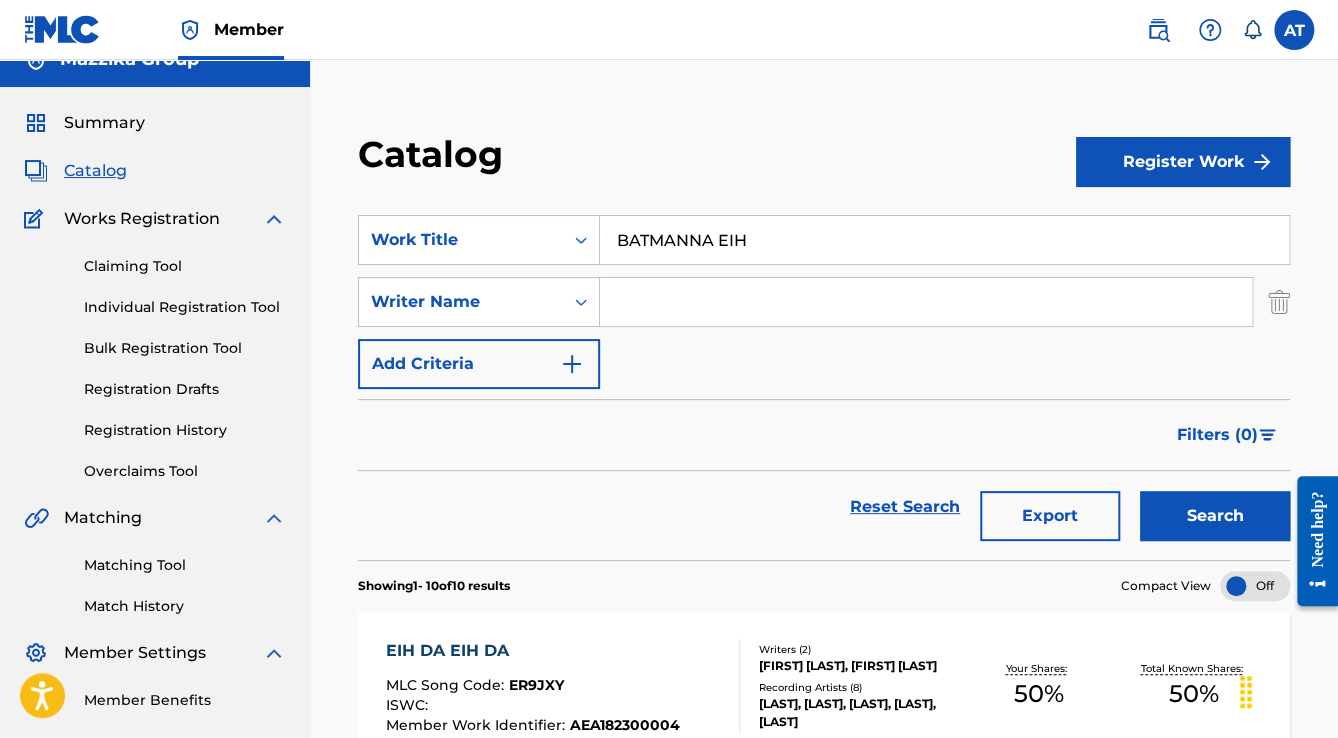 scroll, scrollTop: 0, scrollLeft: 0, axis: both 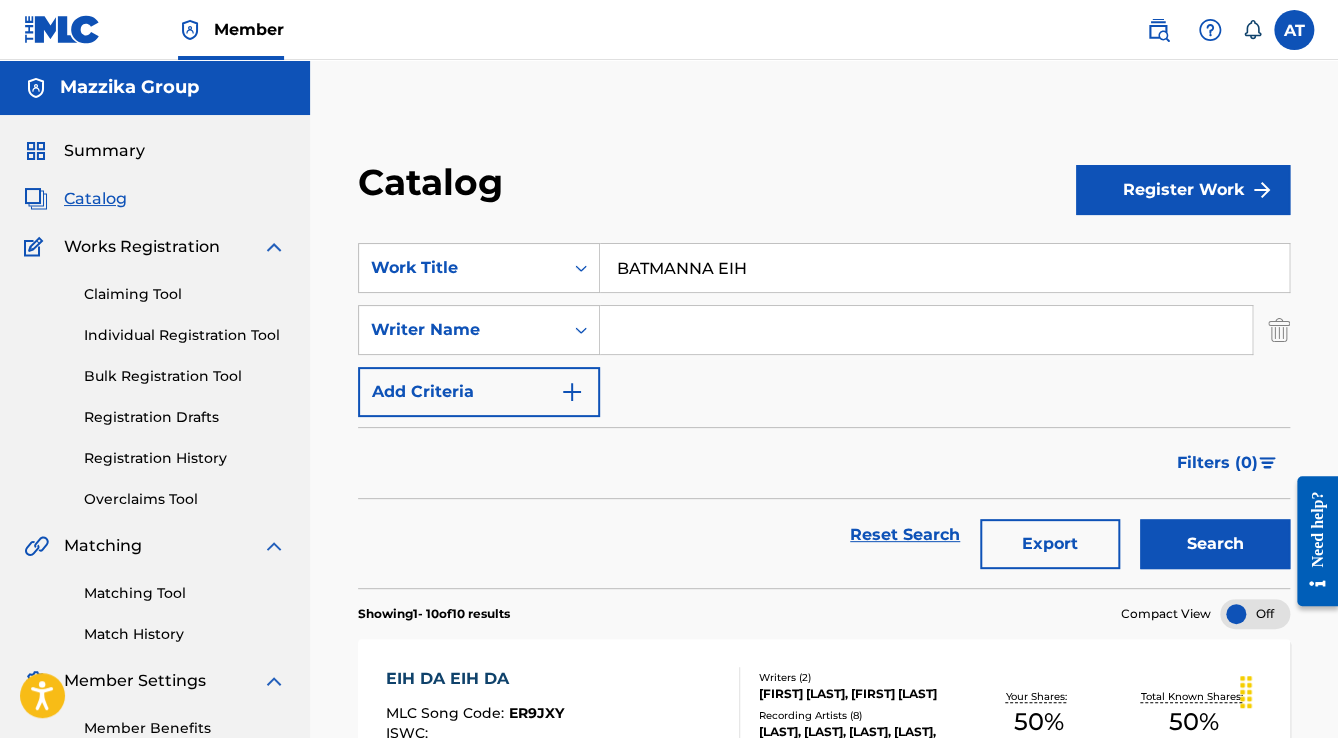 click on "SearchWithCriteriaf855ddda-2ed7-4a45-903a-70e61c56aac6 Work Title BATMANNA EIH SearchWithCriteria5a336760-1929-4dc1-b0cf-e9a489c7c3c0 Writer Name Add Criteria Filter Hold Filters Overclaim   Dispute   Remove Filters Apply Filters Filters ( 0 ) Reset Search Export Search" at bounding box center [824, 403] 